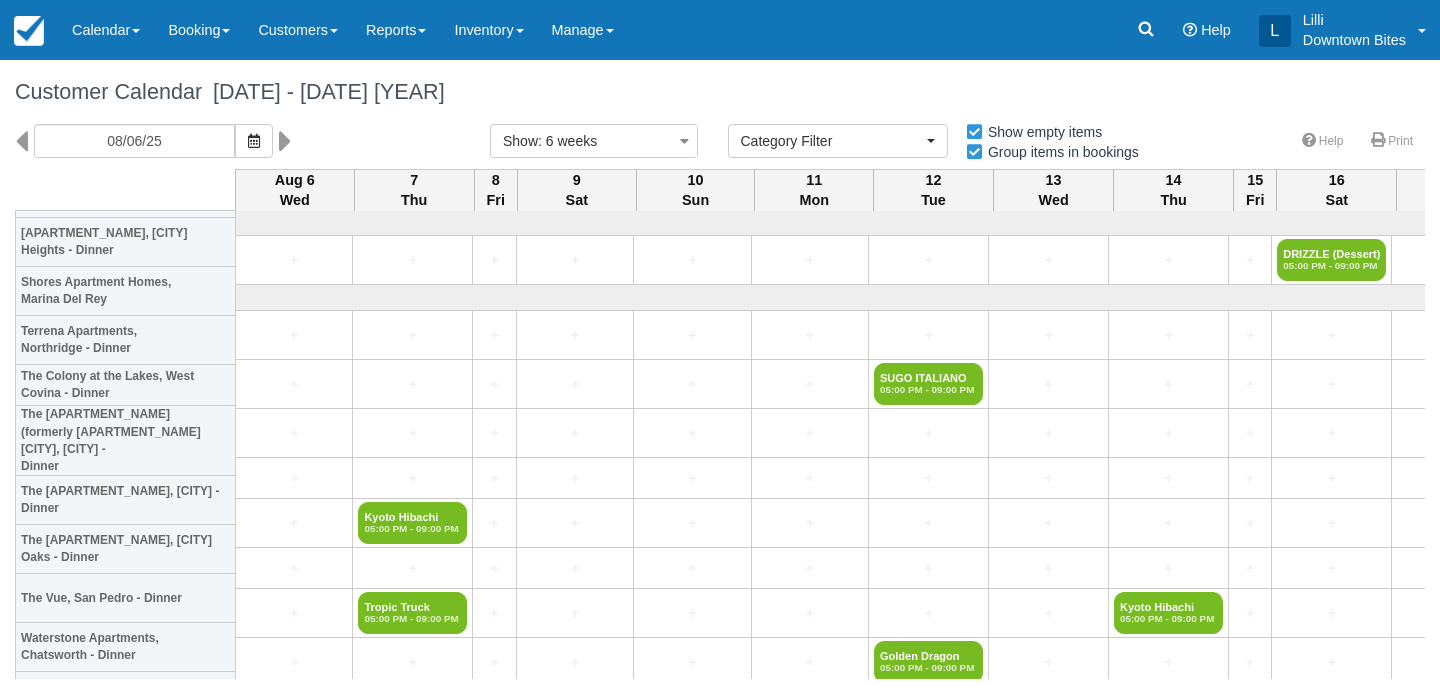 select 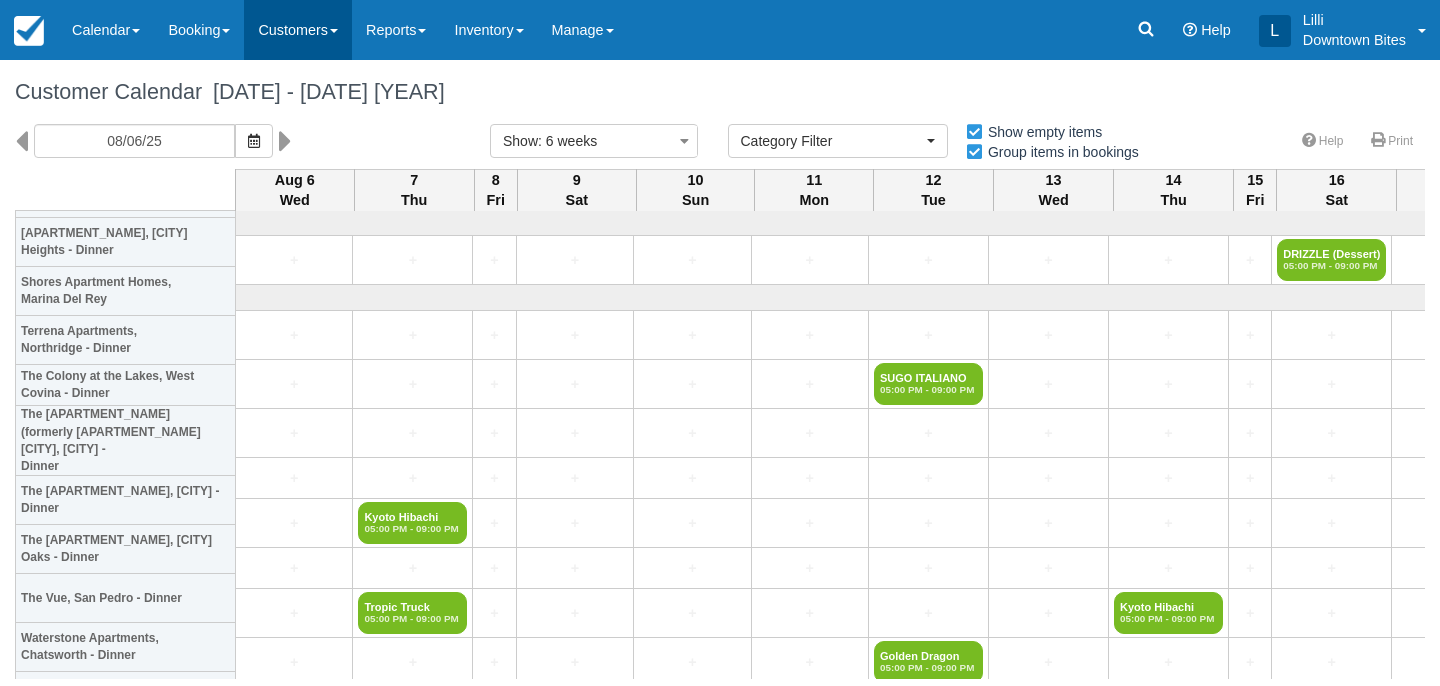 scroll, scrollTop: 0, scrollLeft: 0, axis: both 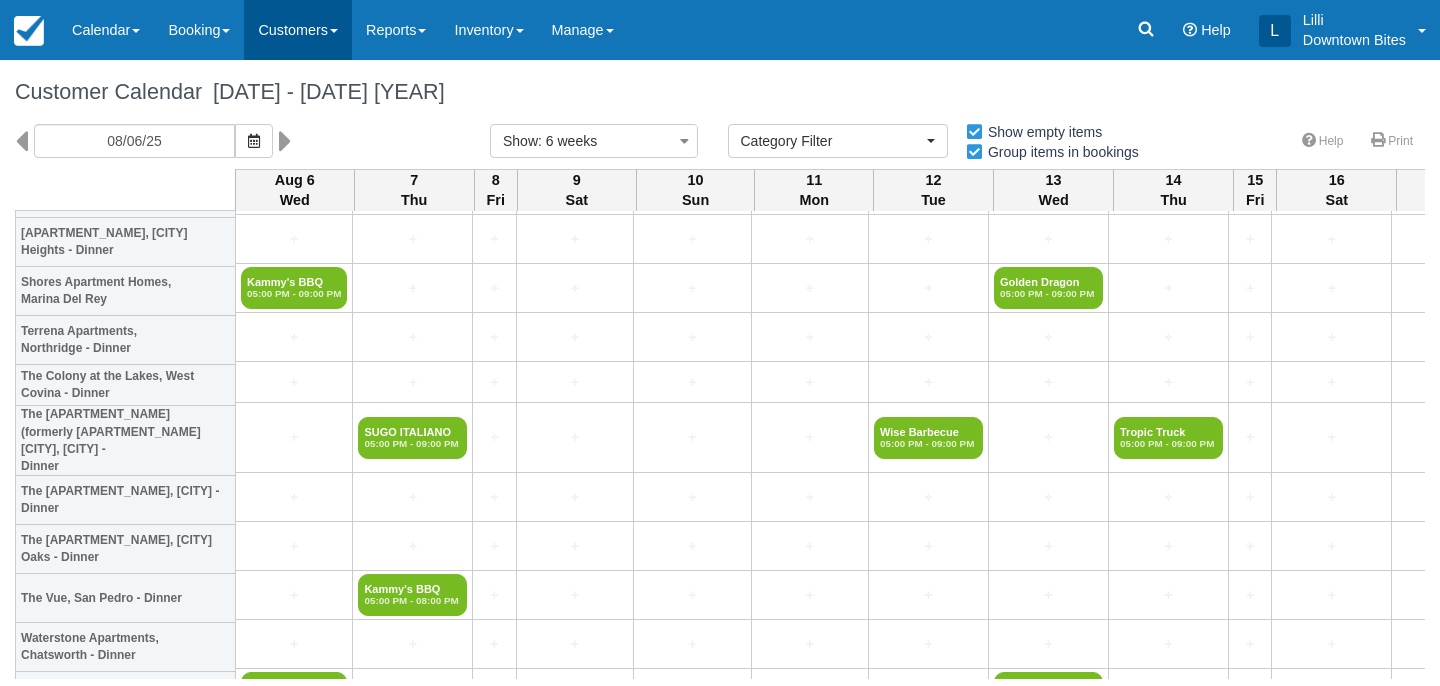 click on "Customers" at bounding box center (298, 30) 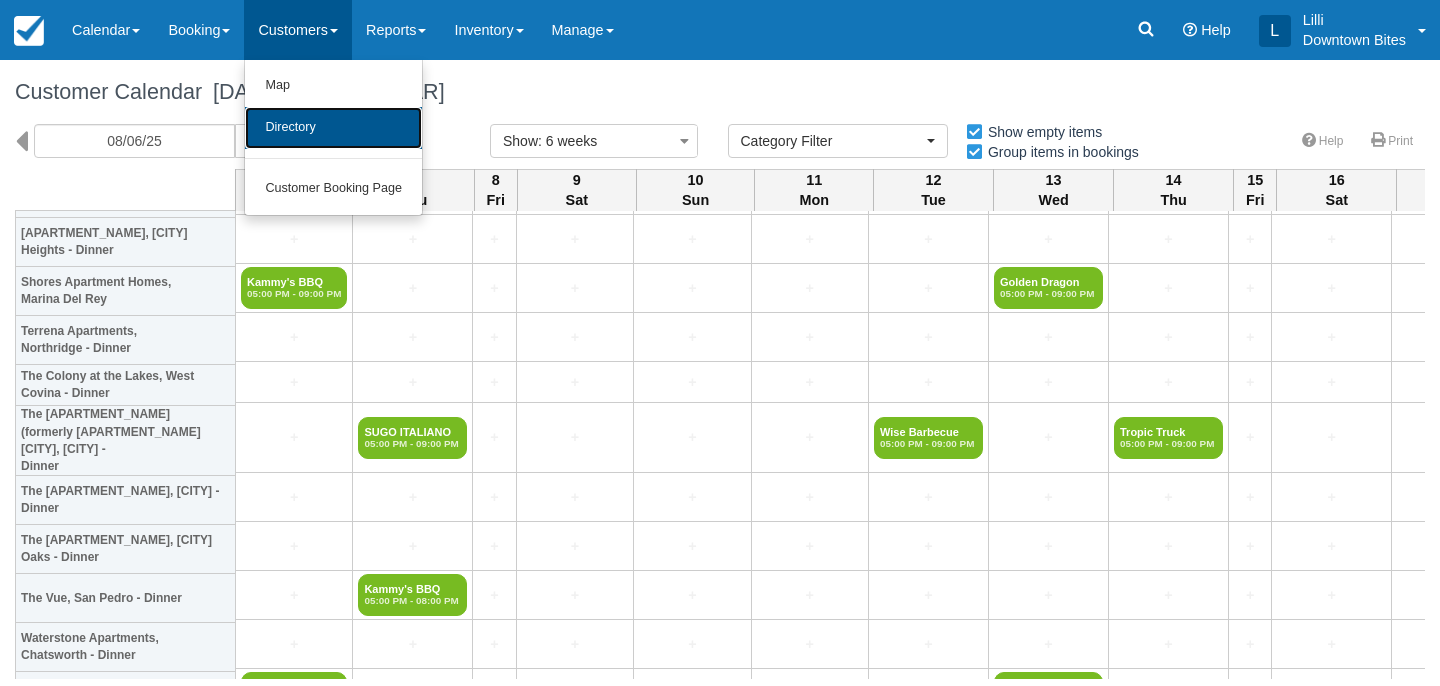 click on "Directory" at bounding box center [333, 128] 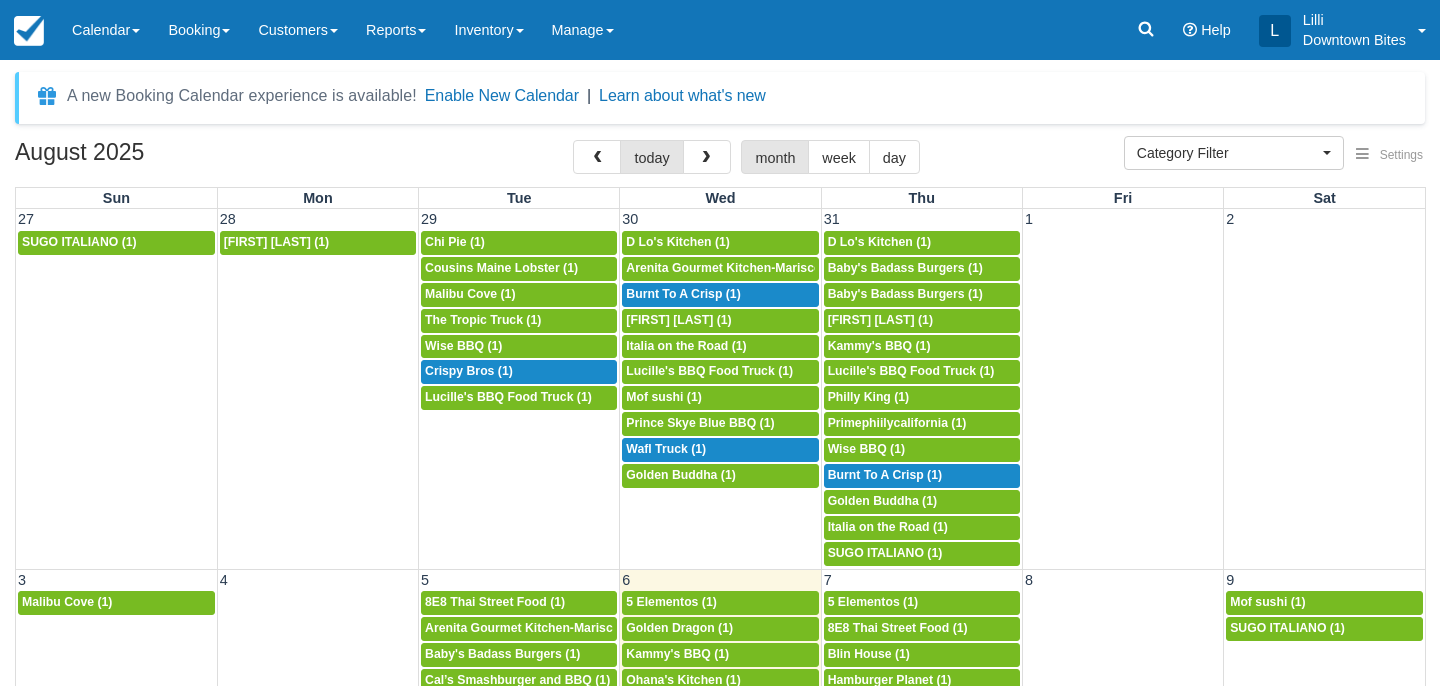 select 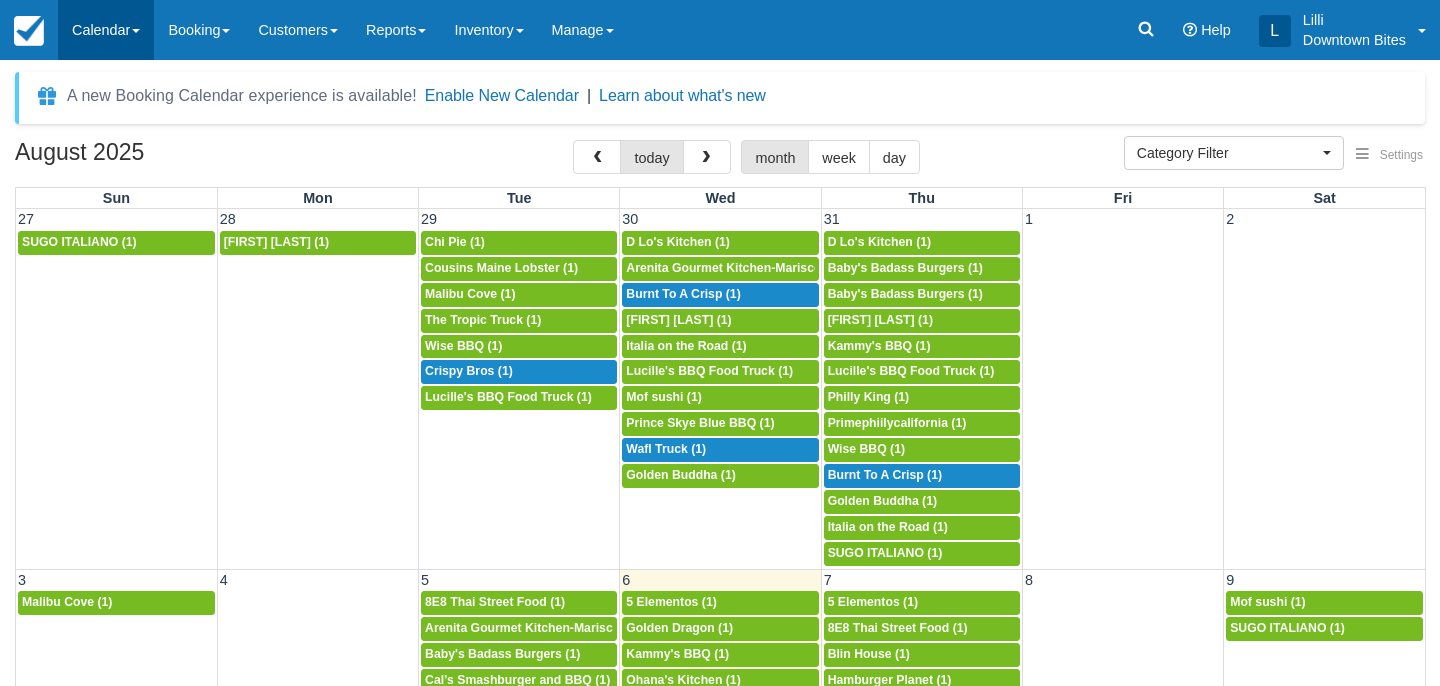 scroll, scrollTop: 0, scrollLeft: 0, axis: both 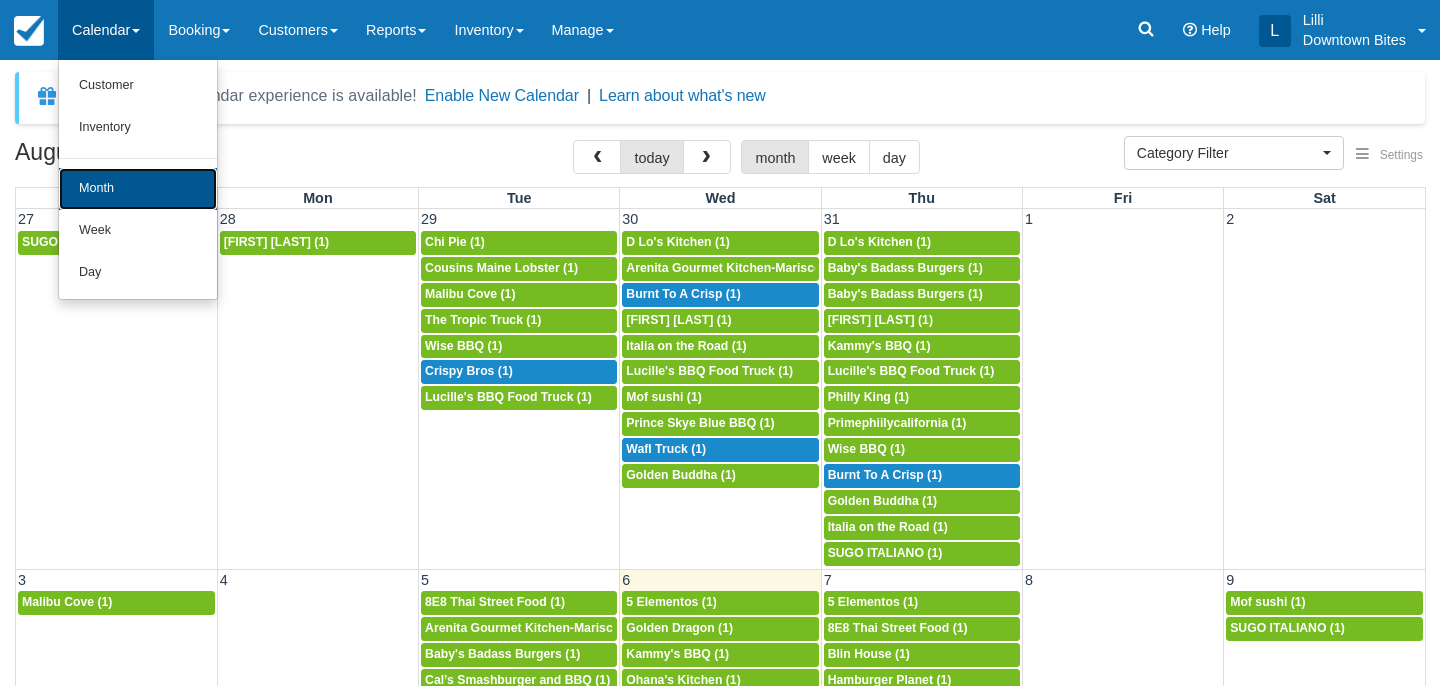 click on "Month" at bounding box center [138, 189] 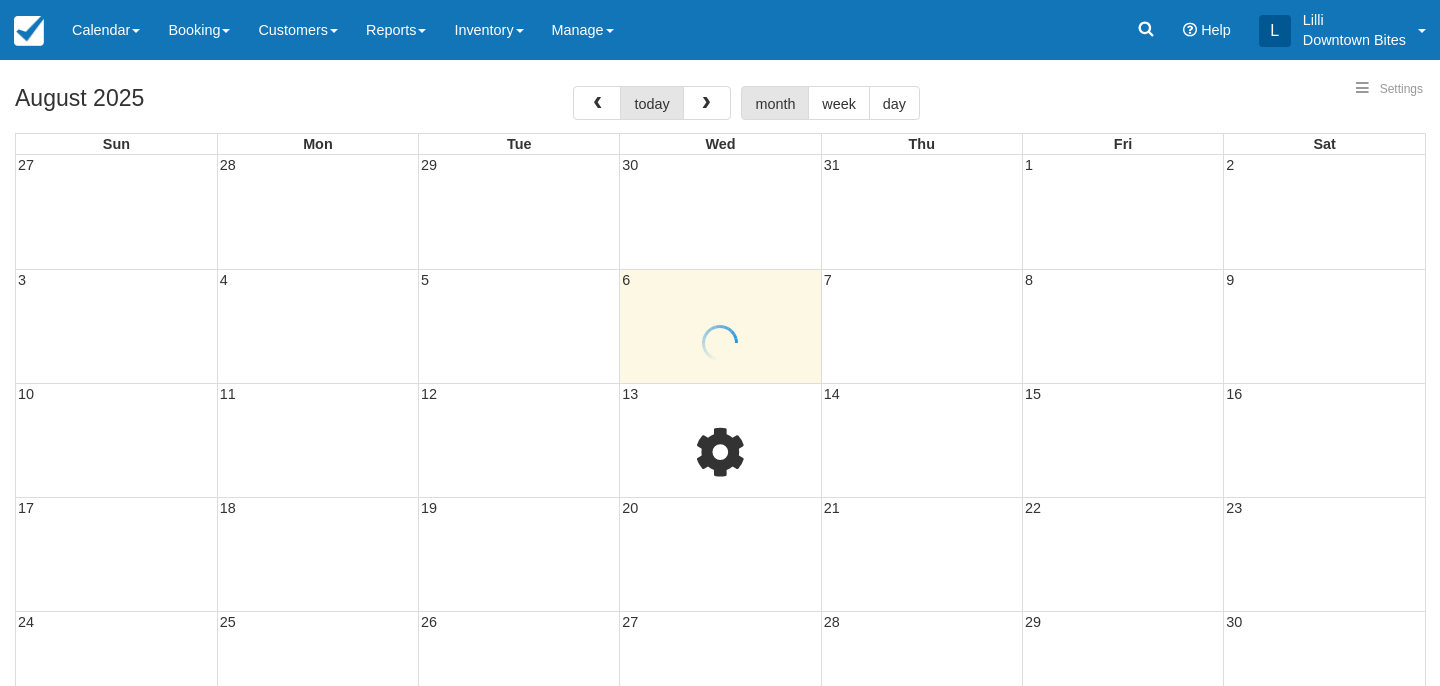 select 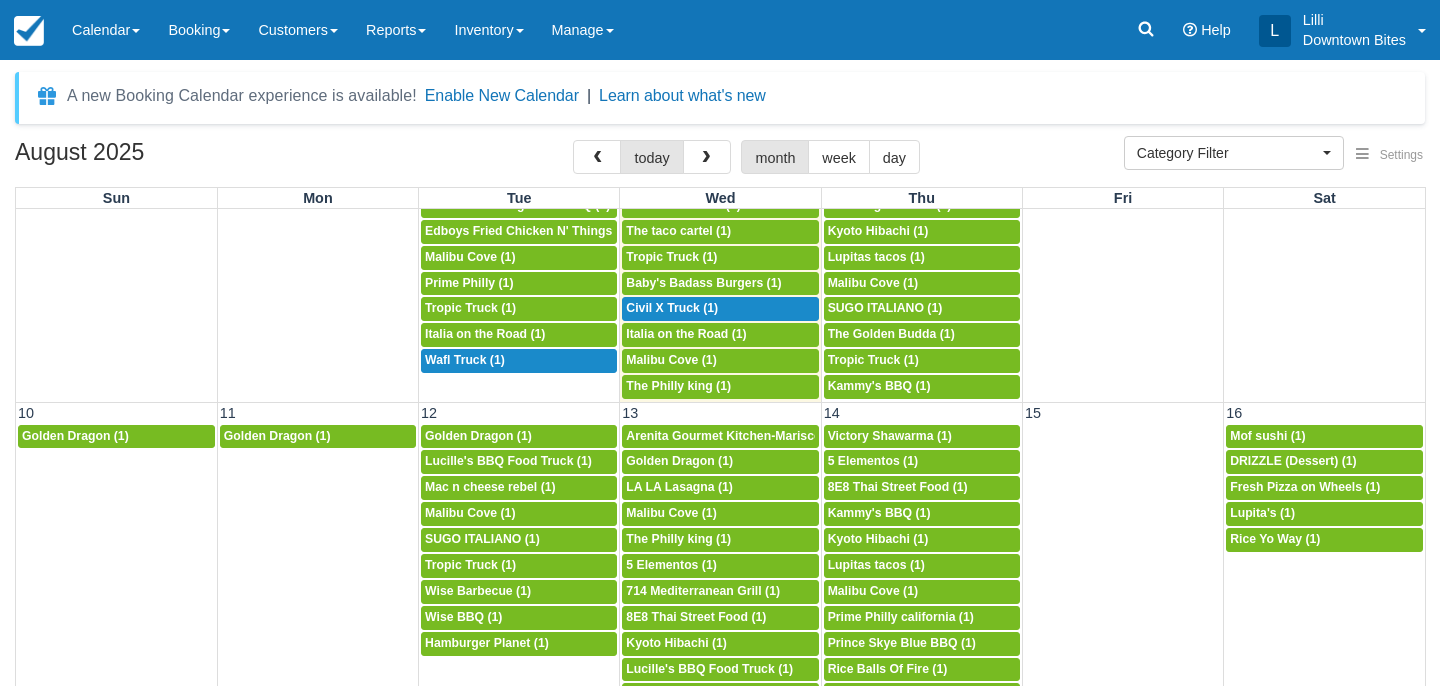 scroll, scrollTop: 471, scrollLeft: 0, axis: vertical 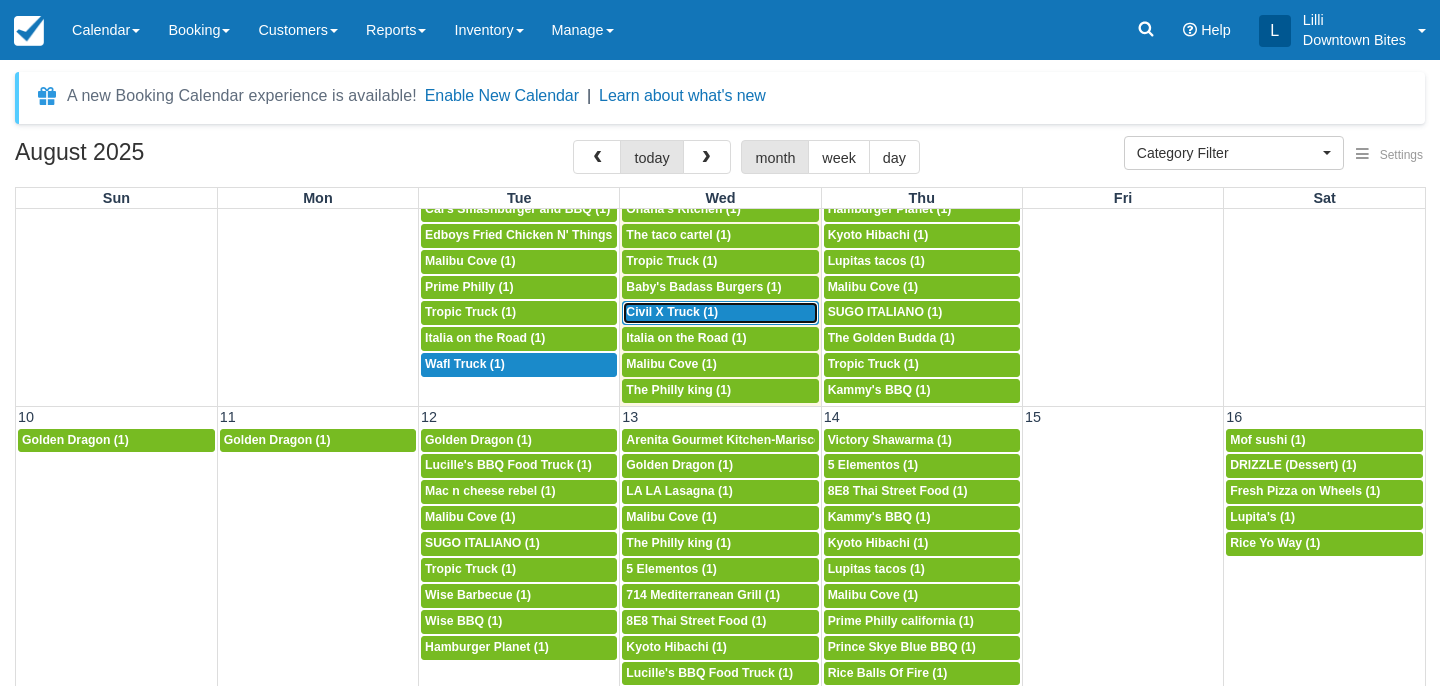 click on "5p   Civil X Truck (1)" at bounding box center [720, 313] 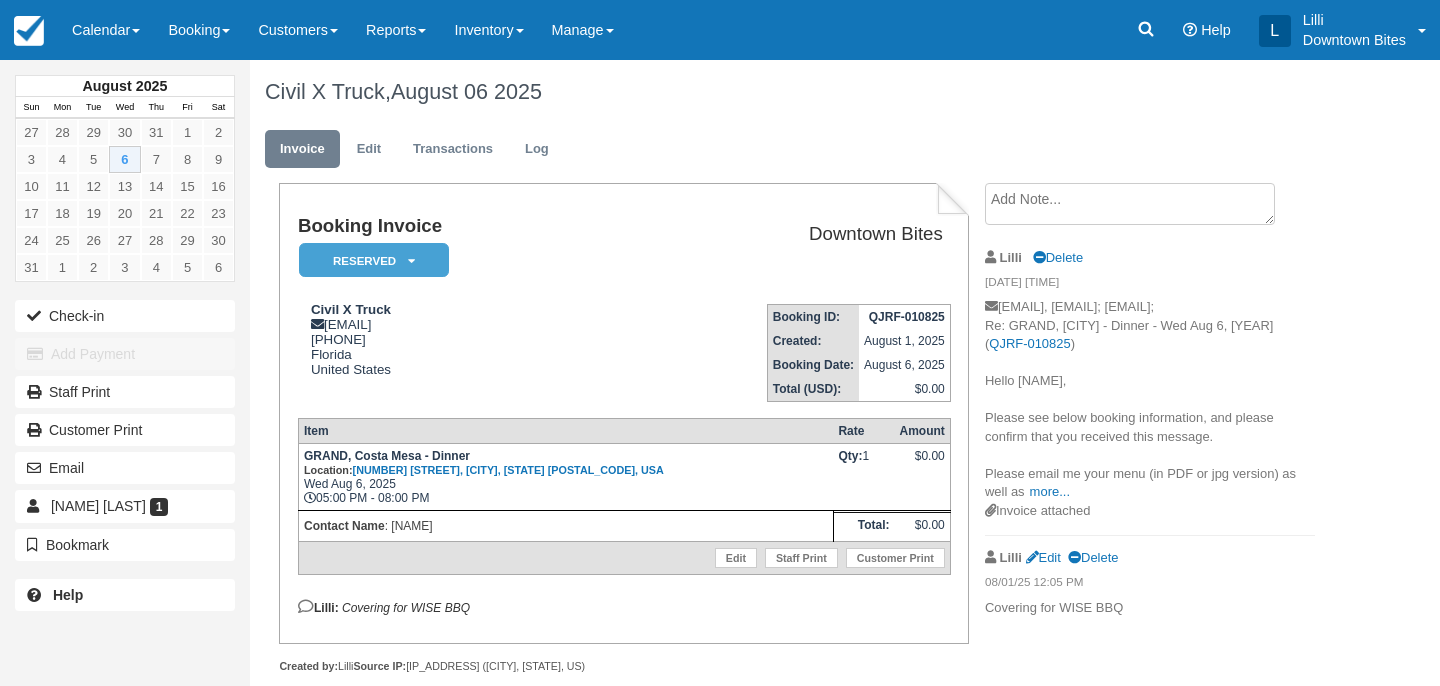 scroll, scrollTop: 0, scrollLeft: 0, axis: both 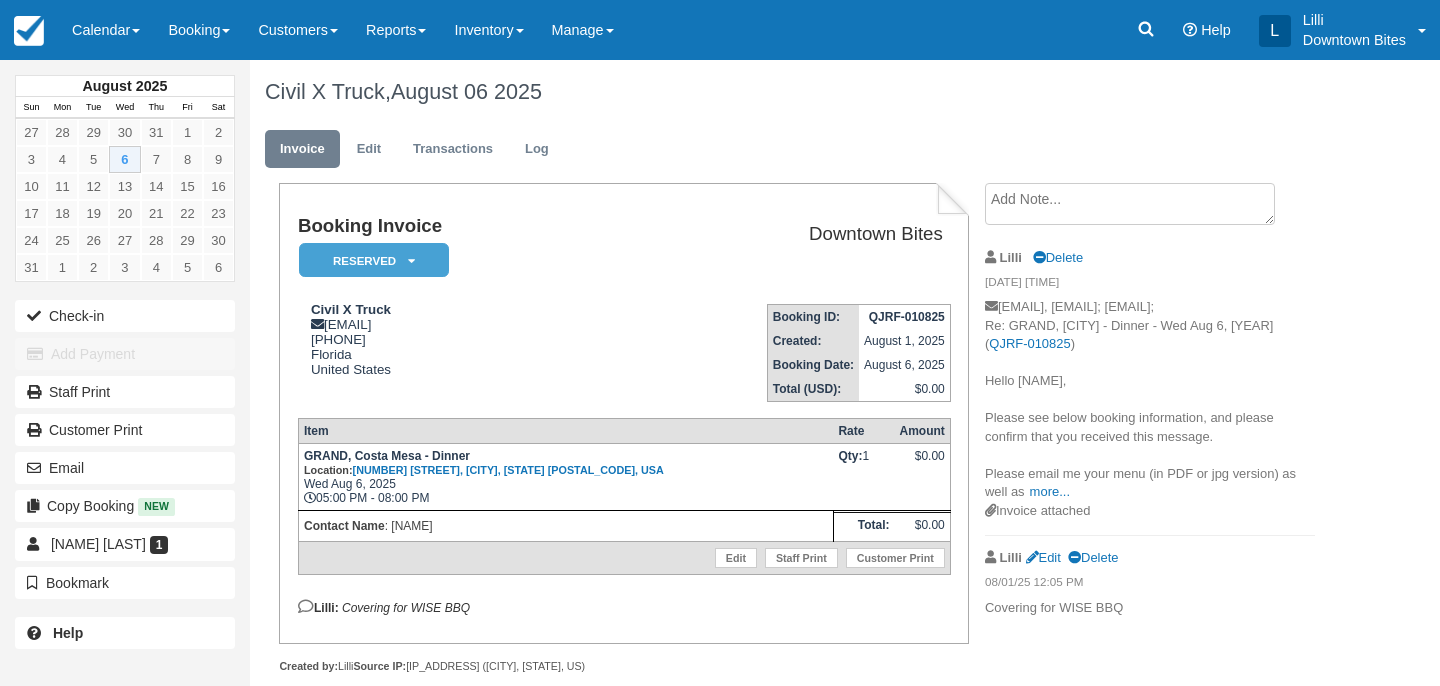 click at bounding box center (1130, 204) 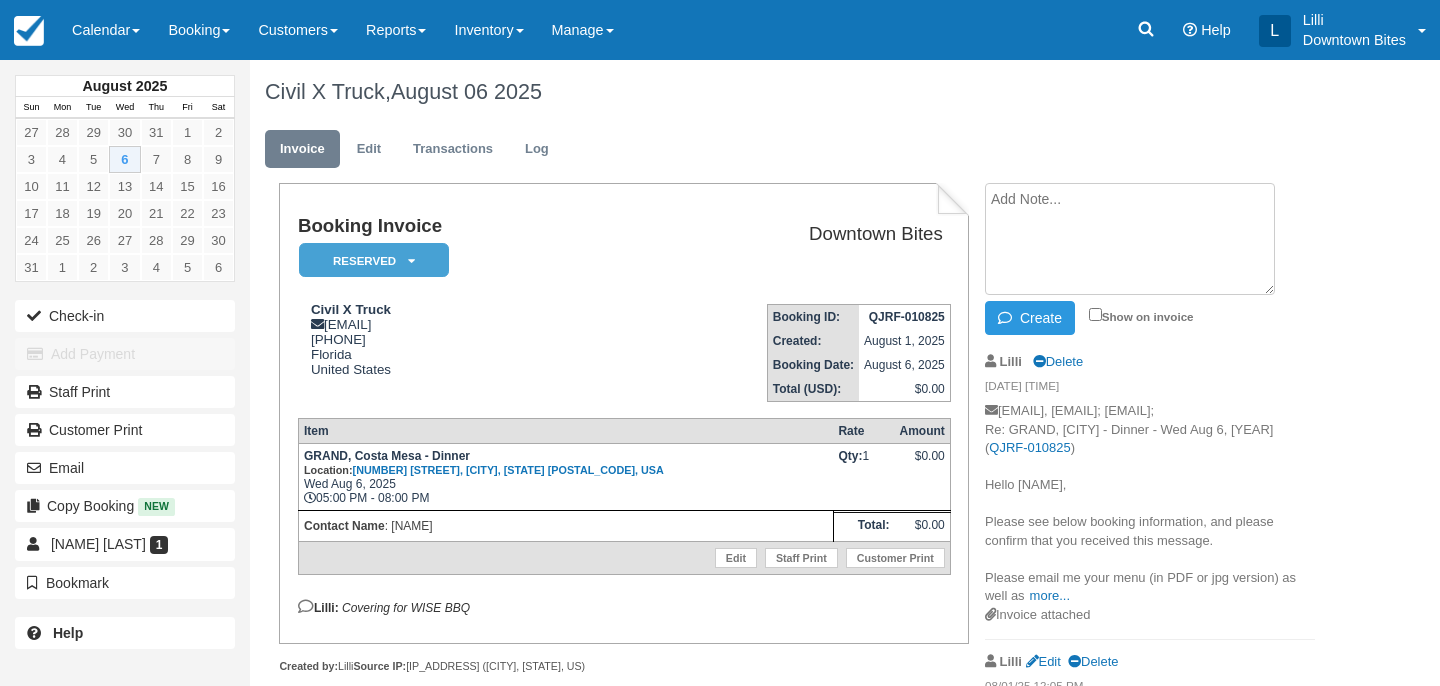 paste on "rett Heptinstall <brett@civilxtruck.com>
10:26 AM (5 minutes ago)
to me
Hi Lilli my name is Brett. I’m one of the owners of civil Food Truck. I believe you spoke with my partner Don over the last couple days. I believe I’ve worked with you in the past before with the prince of Venice Food Truck that was my Food Truck previously so today was our inspection day to get the OC health permit and everything went super wellbut while driving the truck there our thermostat busted we immediately took the truck to the builder and they are actively fixing the situation right now and they are telling me they will have us an update in two hours. I just wanted to give you an update.  but while driving the truck there our thermostat busted we immediately took the truck to the builder and they are actively fixing the situation right now and they are telling me they will have us an update in two hours. I just wanted to give you an update just in case the issue is worse than what they are telling meobviously it’s our first ..." 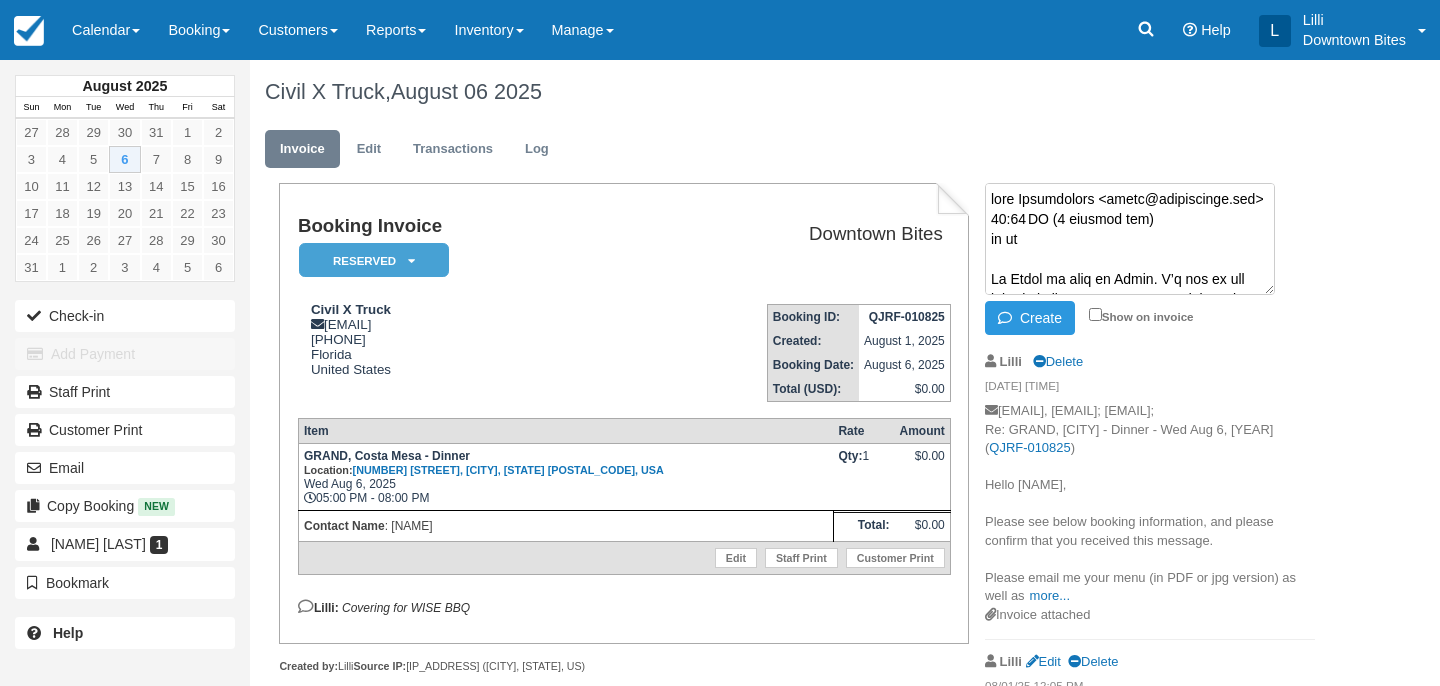 scroll, scrollTop: 533, scrollLeft: 0, axis: vertical 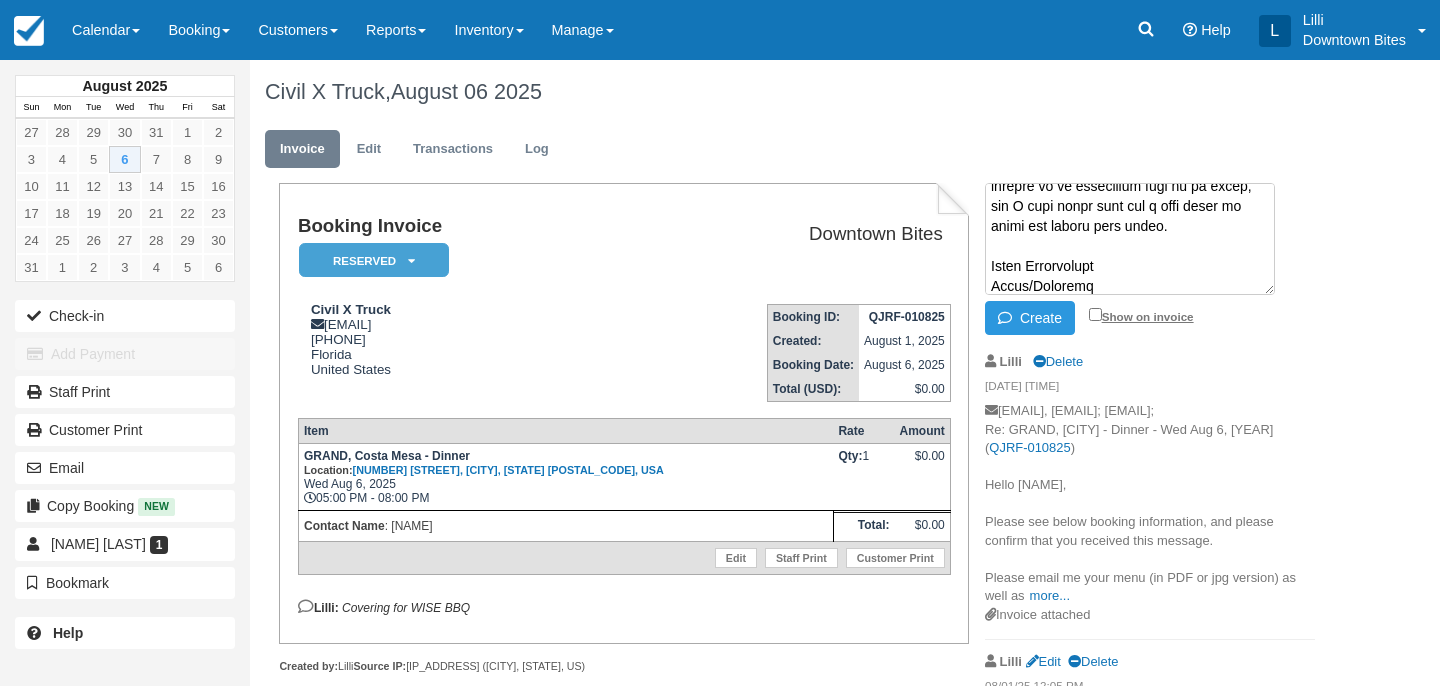 type on "rett Heptinstall <brett@civilxtruck.com>
10:26 AM (5 minutes ago)
to me
Hi Lilli my name is Brett. I’m one of the owners of civil Food Truck. I believe you spoke with my partner Don over the last couple days. I believe I’ve worked with you in the past before with the prince of Venice Food Truck that was my Food Truck previously so today was our inspection day to get the OC health permit and everything went super wellbut while driving the truck there our thermostat busted we immediately took the truck to the builder and they are actively fixing the situation right now and they are telling me they will have us an update in two hours. I just wanted to give you an update.  but while driving the truck there our thermostat busted we immediately took the truck to the builder and they are actively fixing the situation right now and they are telling me they will have us an update in two hours. I just wanted to give you an update just in case the issue is worse than what they are telling meobviously it’s our first ..." 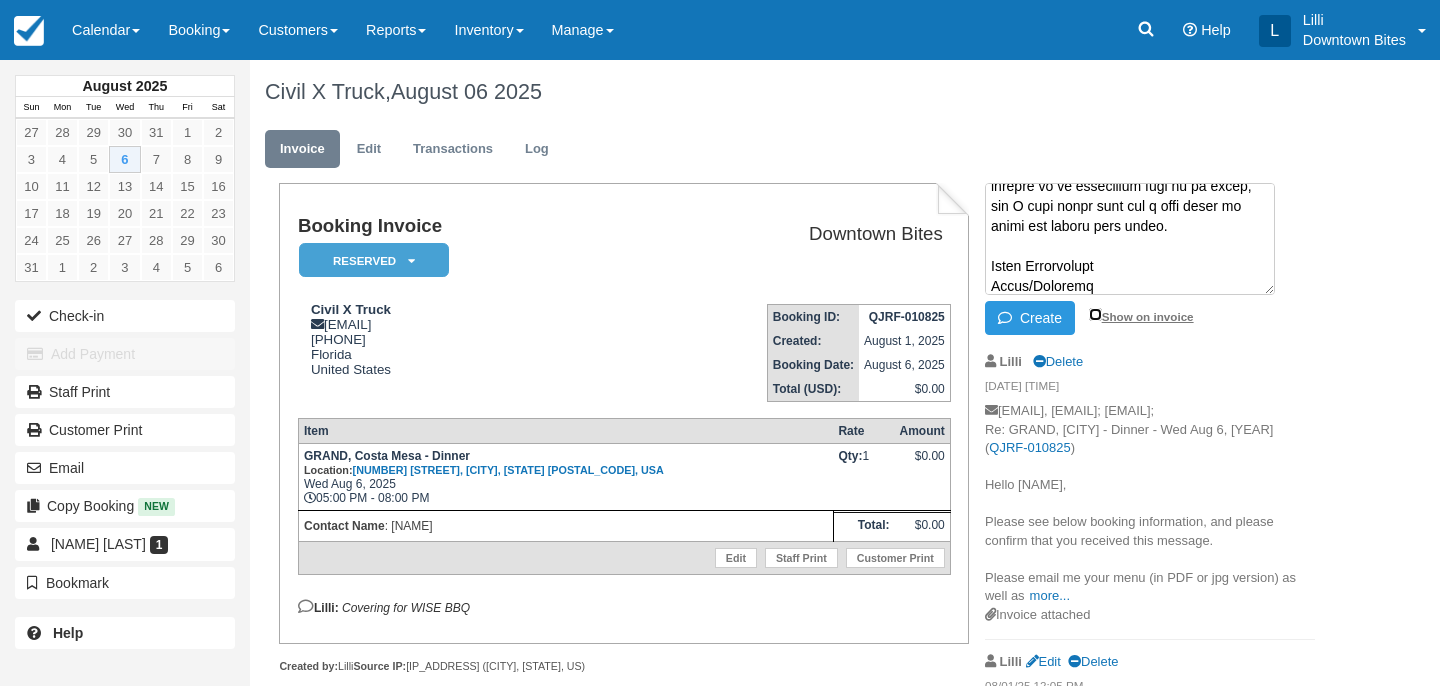 click on "Show on invoice" at bounding box center [1095, 314] 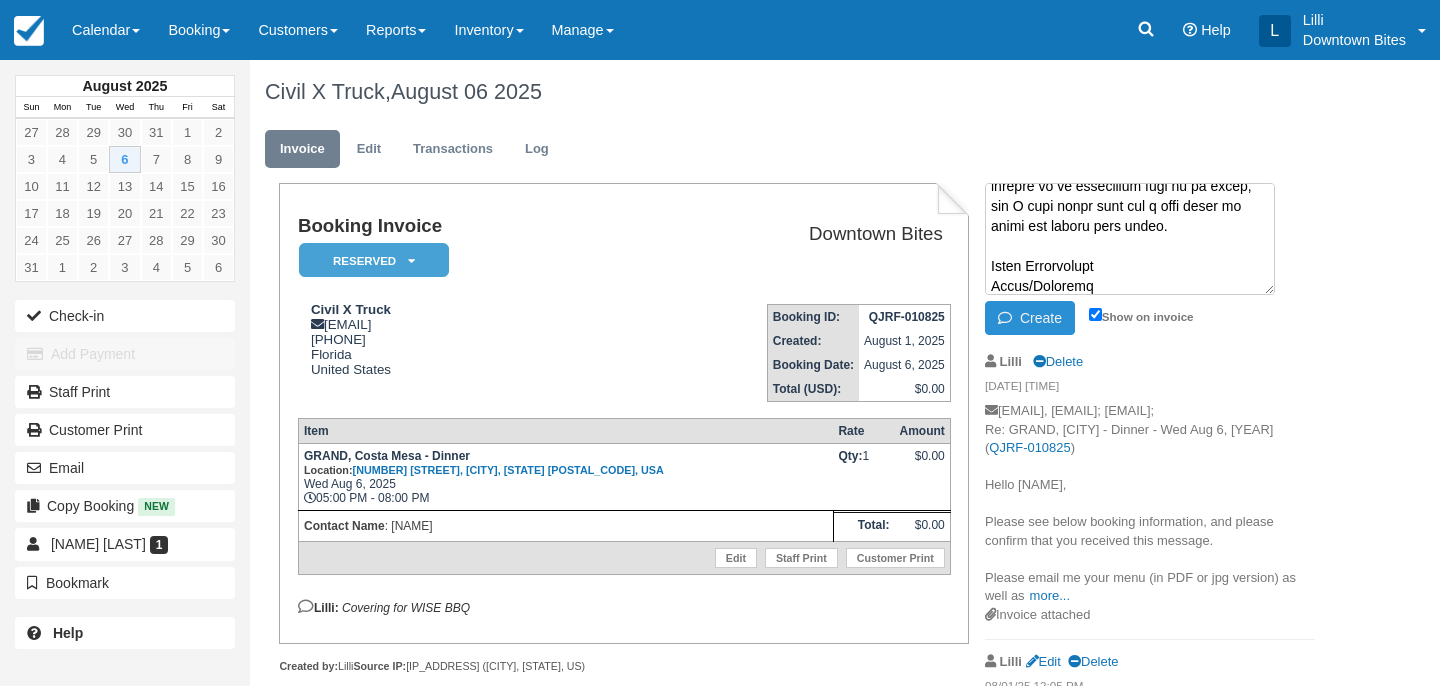 click on "Create" at bounding box center (1030, 318) 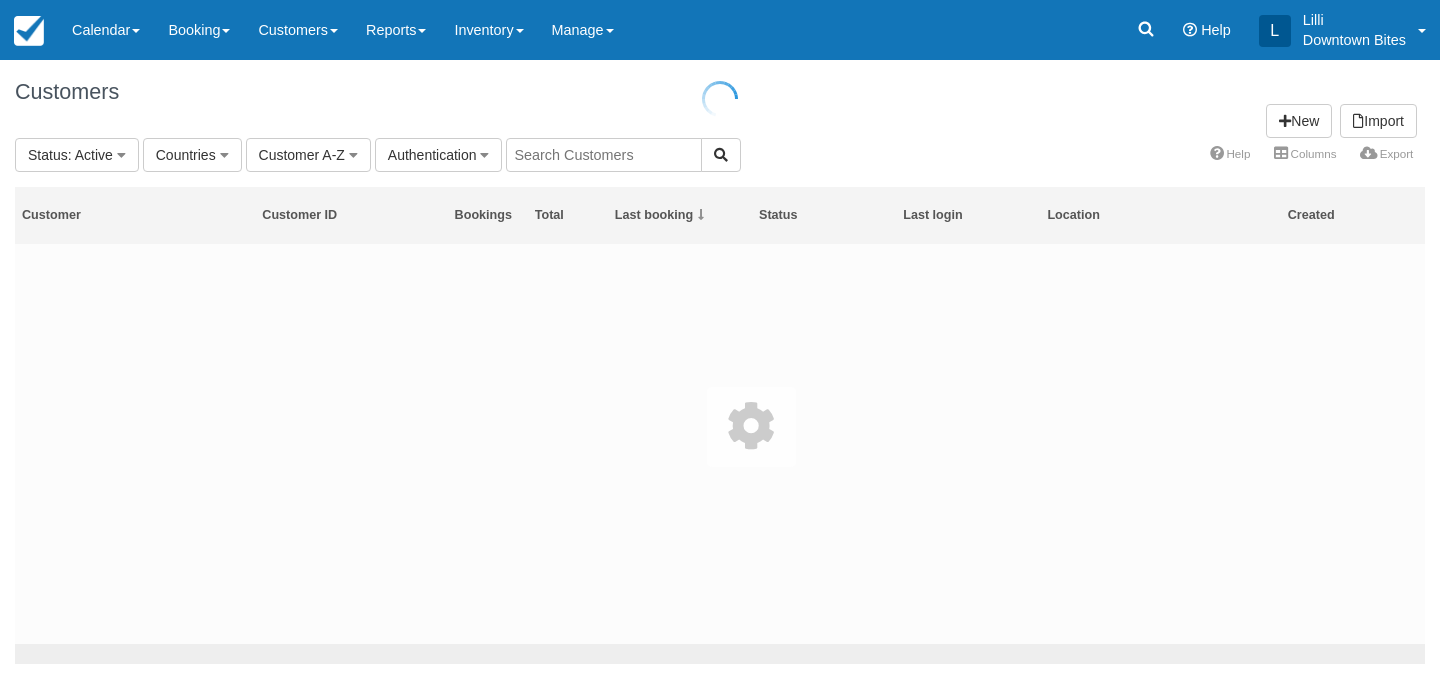 scroll, scrollTop: 0, scrollLeft: 0, axis: both 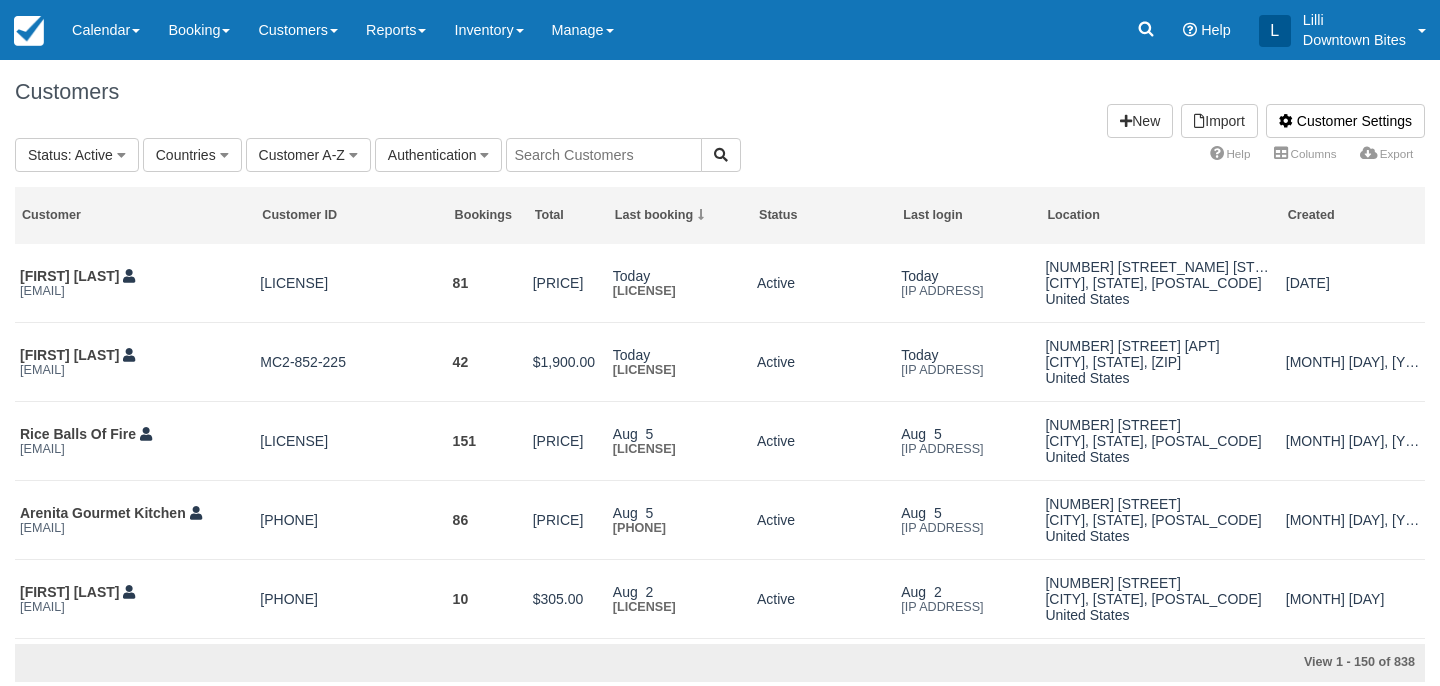 click at bounding box center (604, 155) 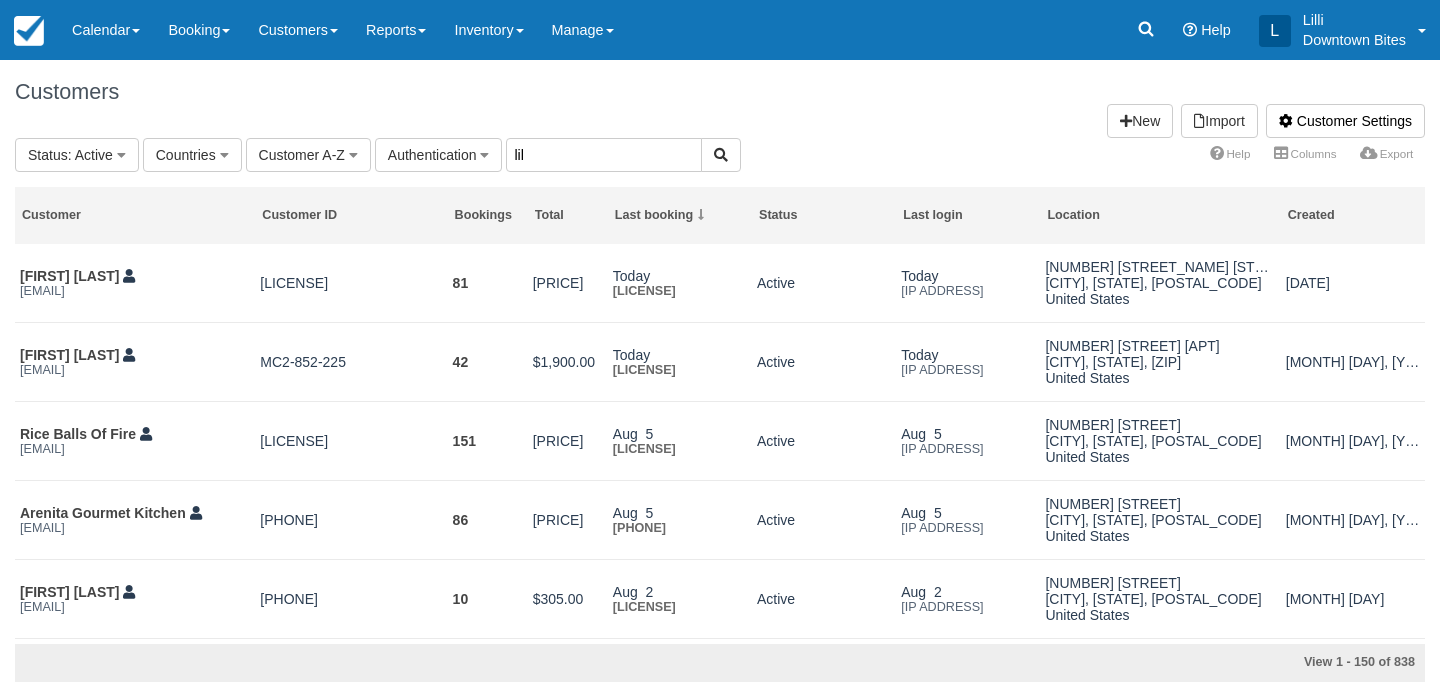 type on "lil" 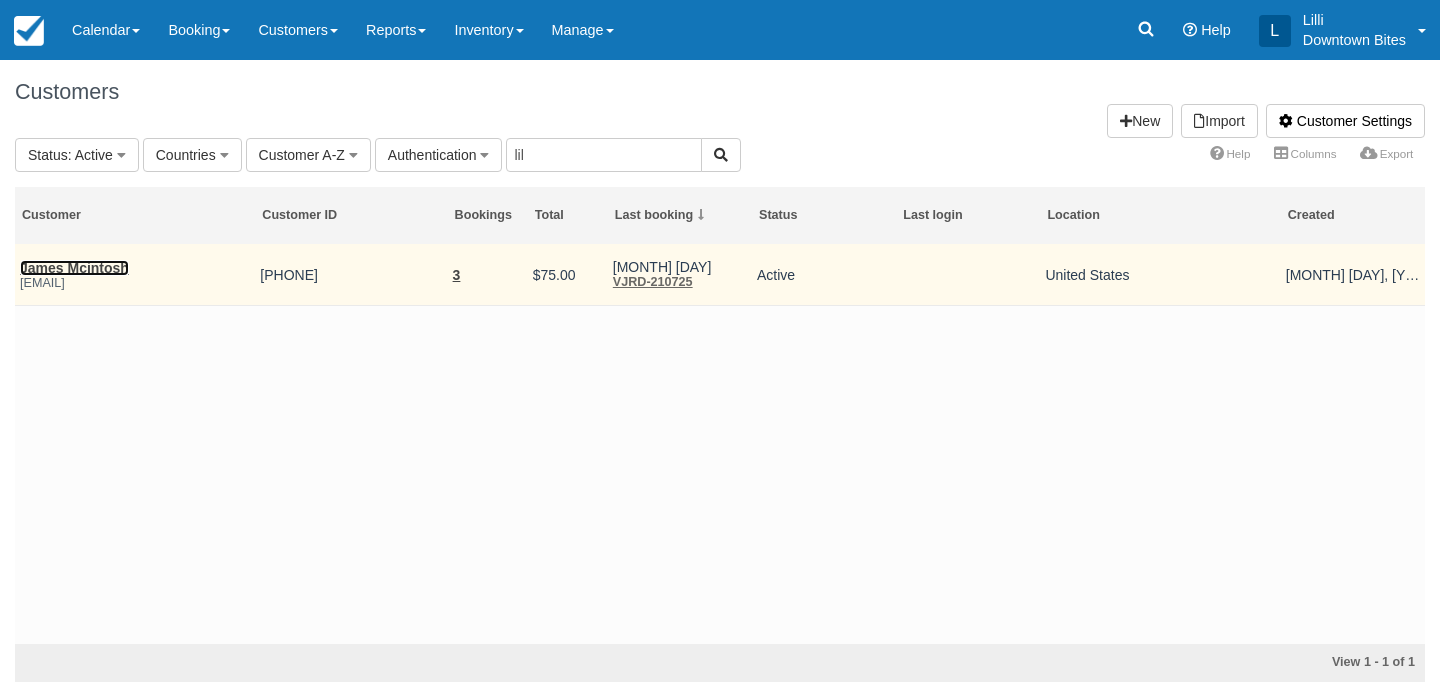click on "James Mcintosh" at bounding box center (74, 268) 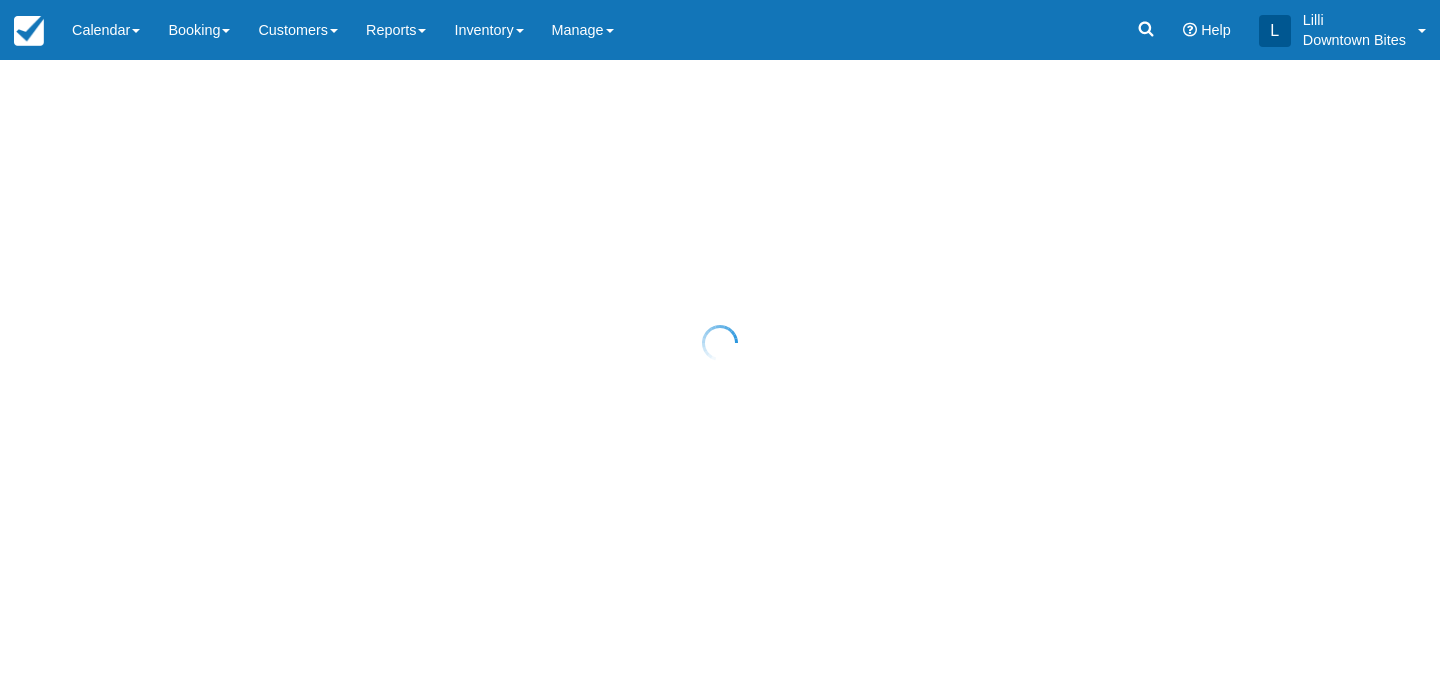 scroll, scrollTop: 0, scrollLeft: 0, axis: both 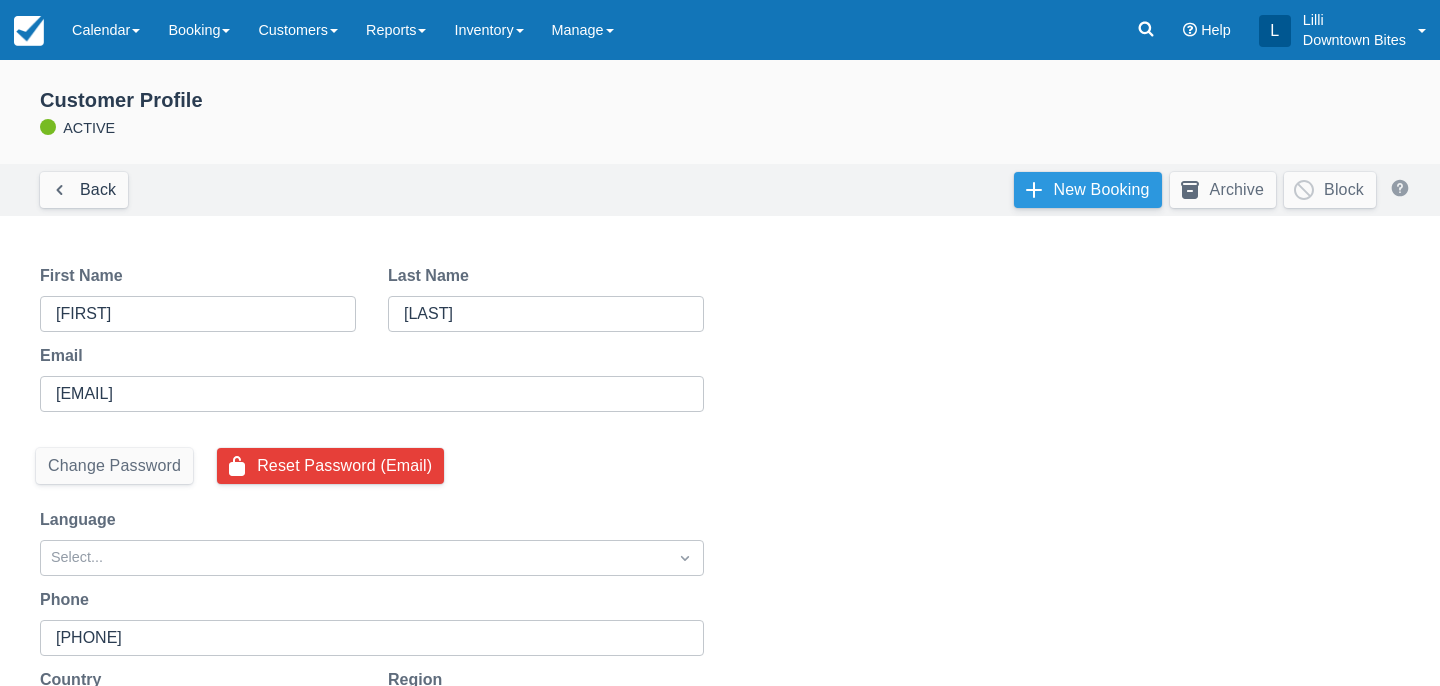 click on "New Booking" at bounding box center (1088, 190) 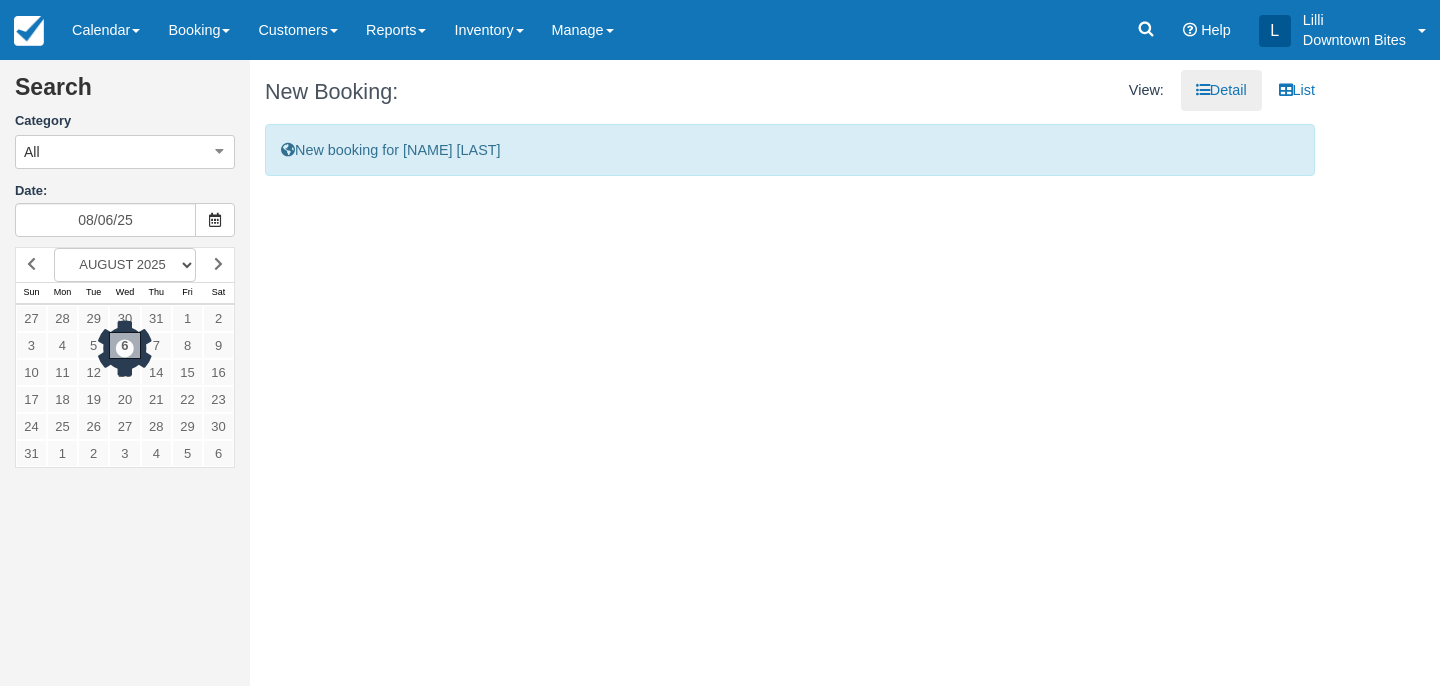 scroll, scrollTop: 0, scrollLeft: 0, axis: both 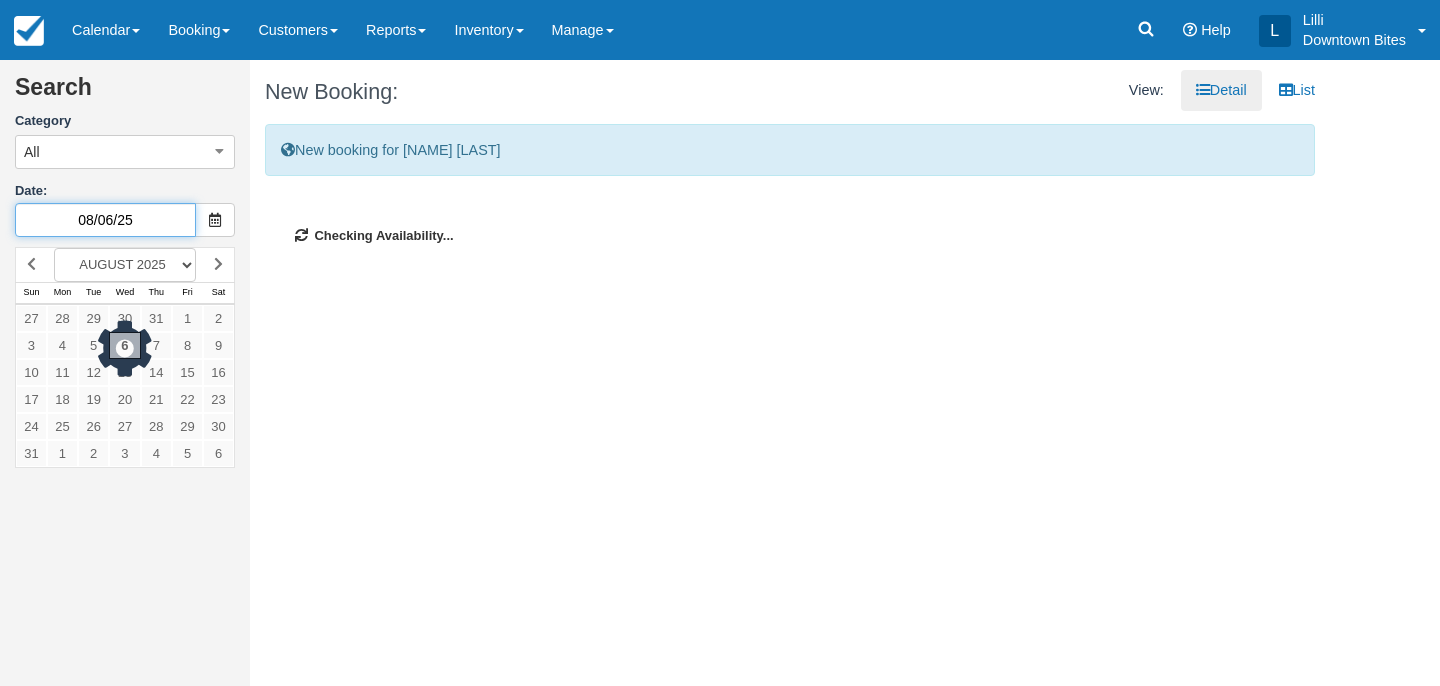 click on "08/06/25" at bounding box center (105, 220) 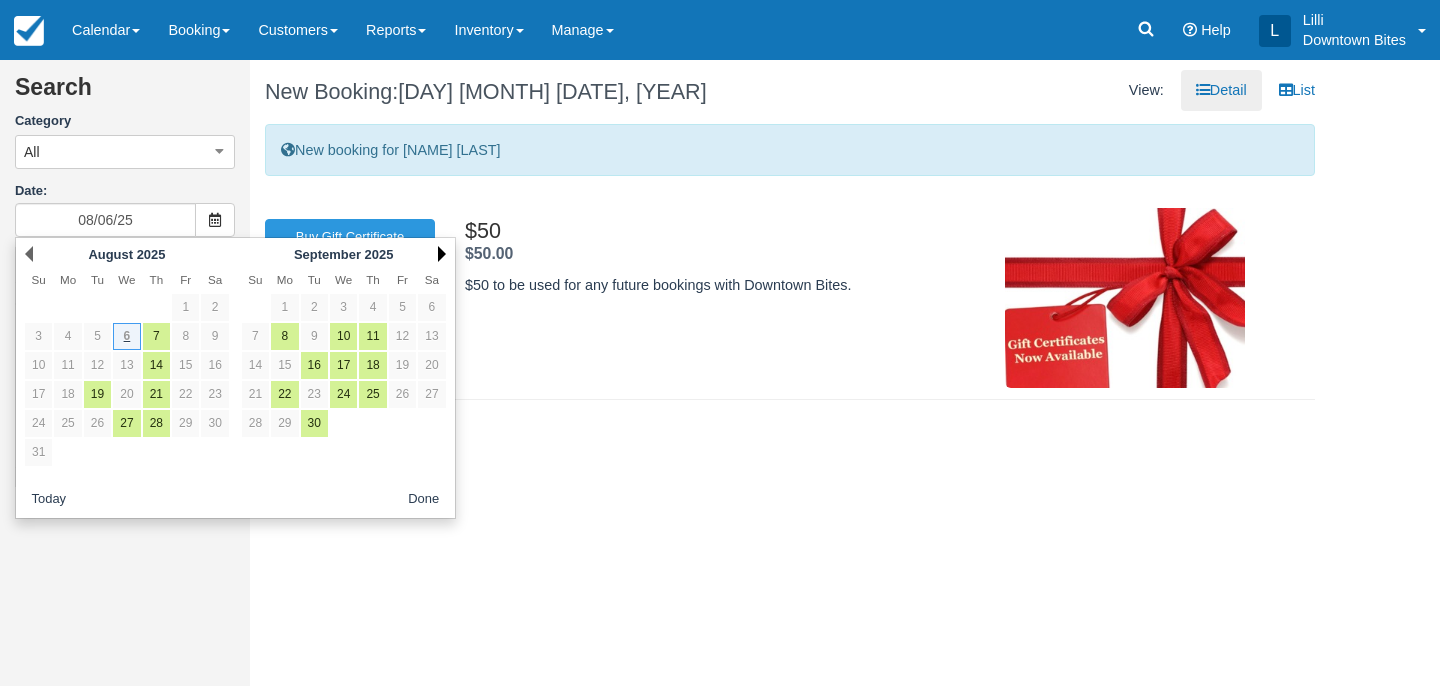 click on "Next" at bounding box center [442, 254] 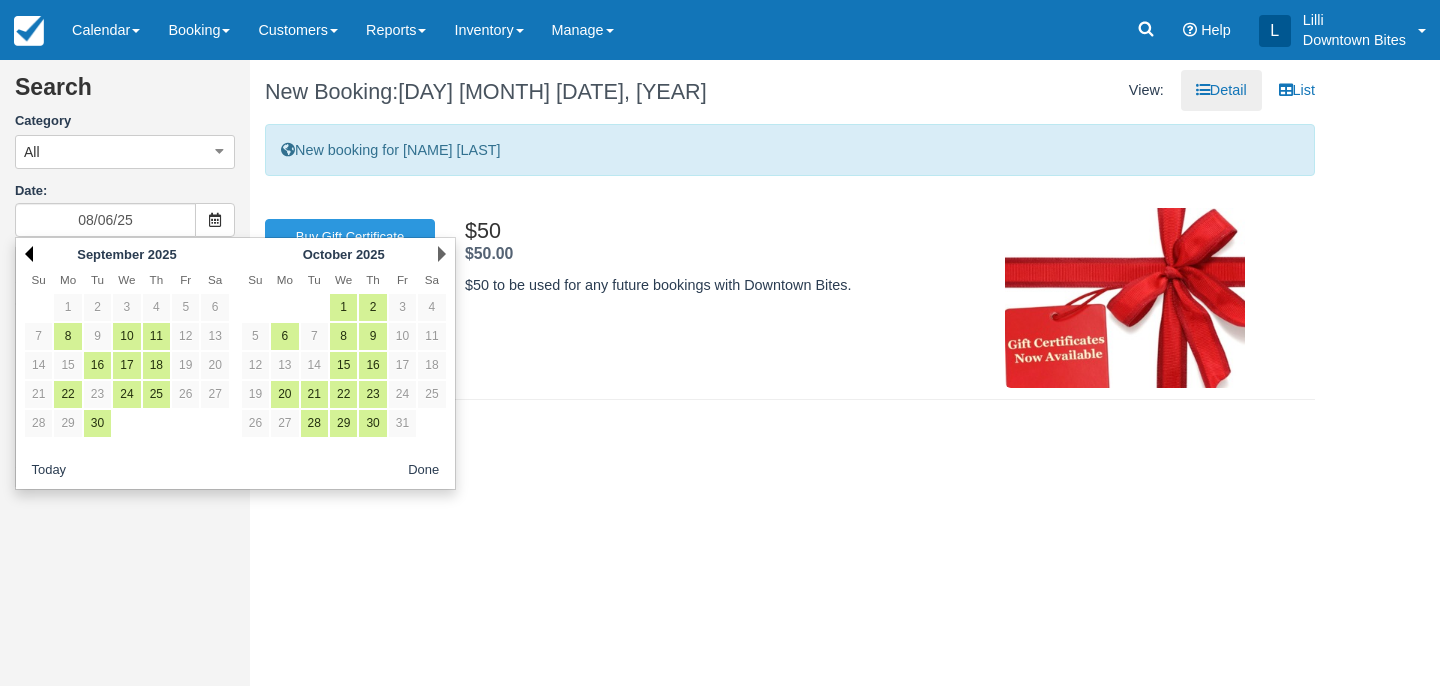 click on "Prev" at bounding box center (29, 254) 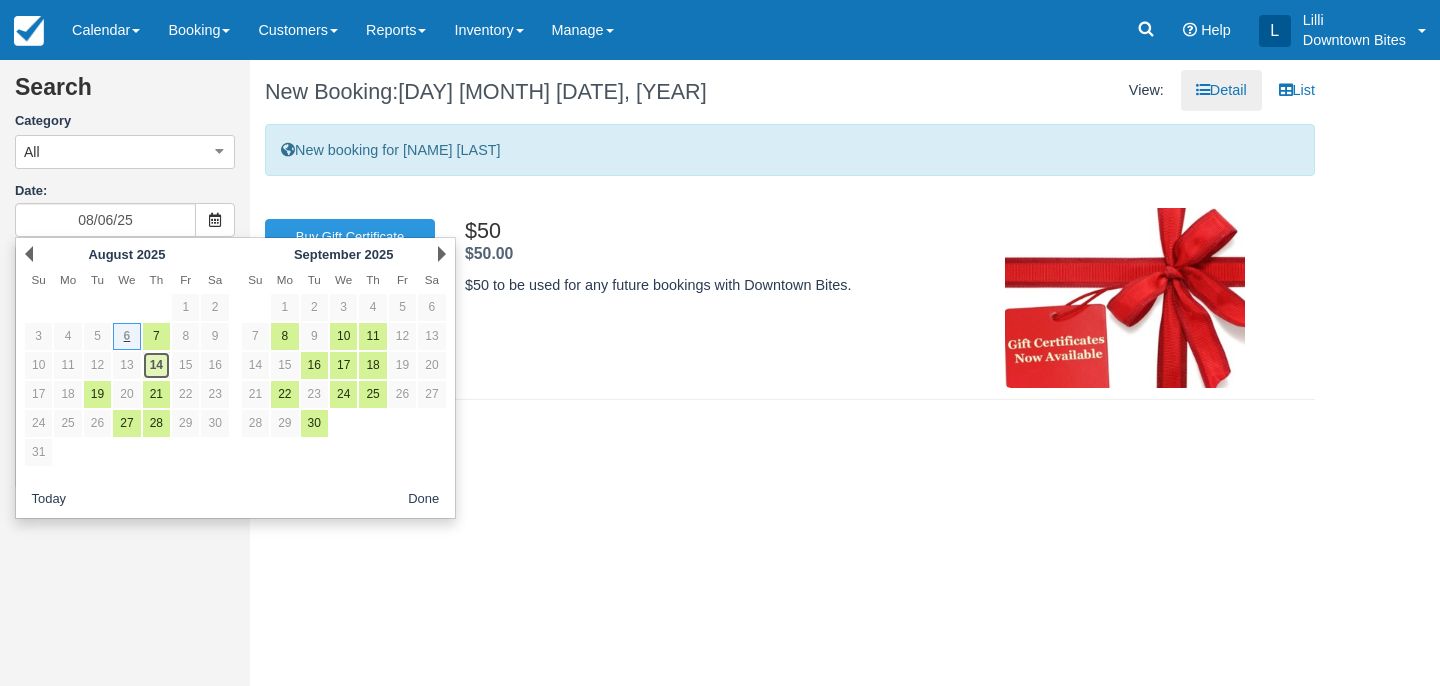 click on "14" at bounding box center (156, 365) 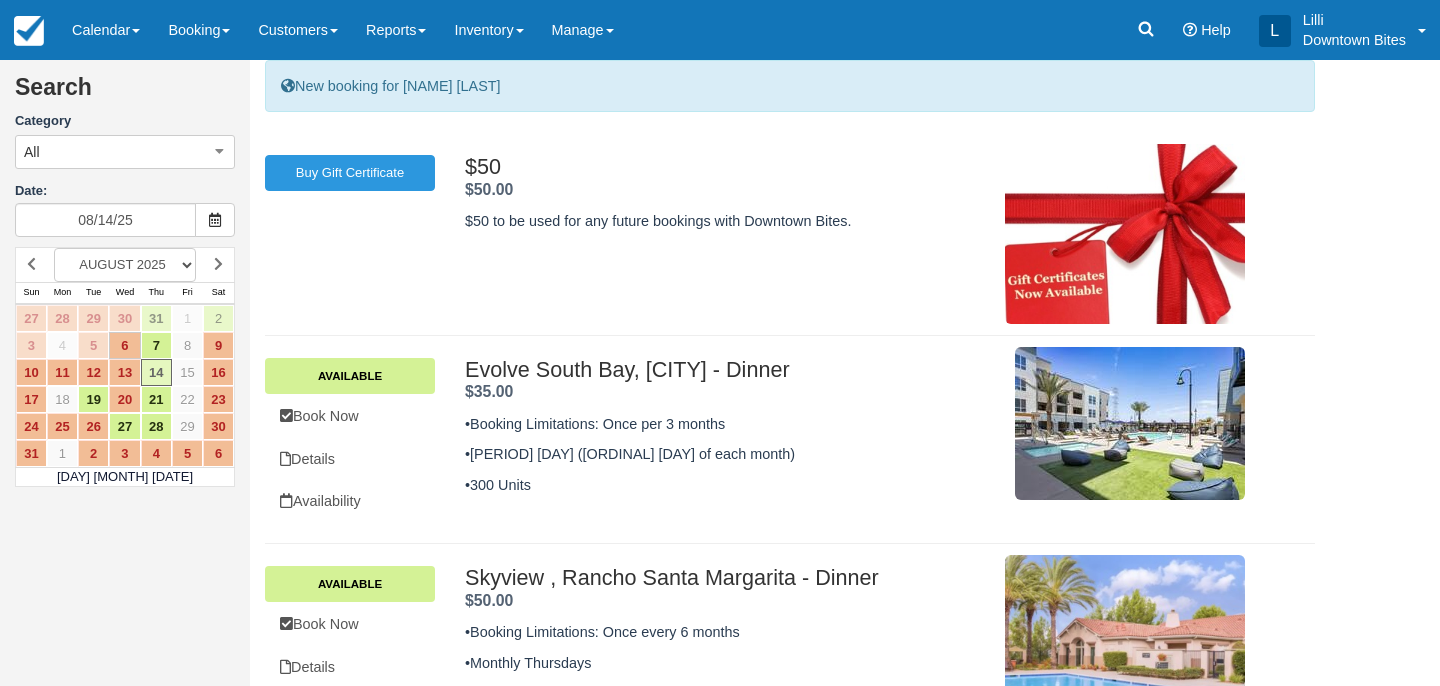 scroll, scrollTop: 130, scrollLeft: 0, axis: vertical 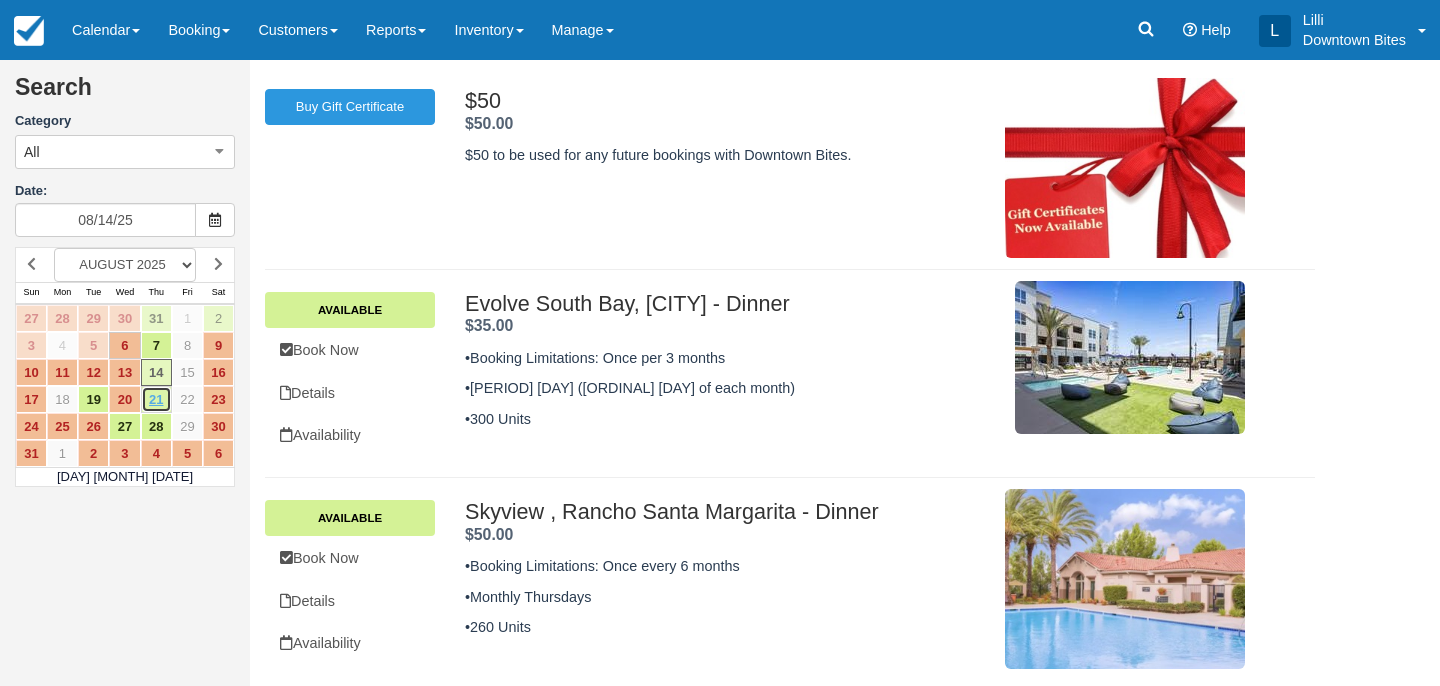 click on "21" at bounding box center (156, 399) 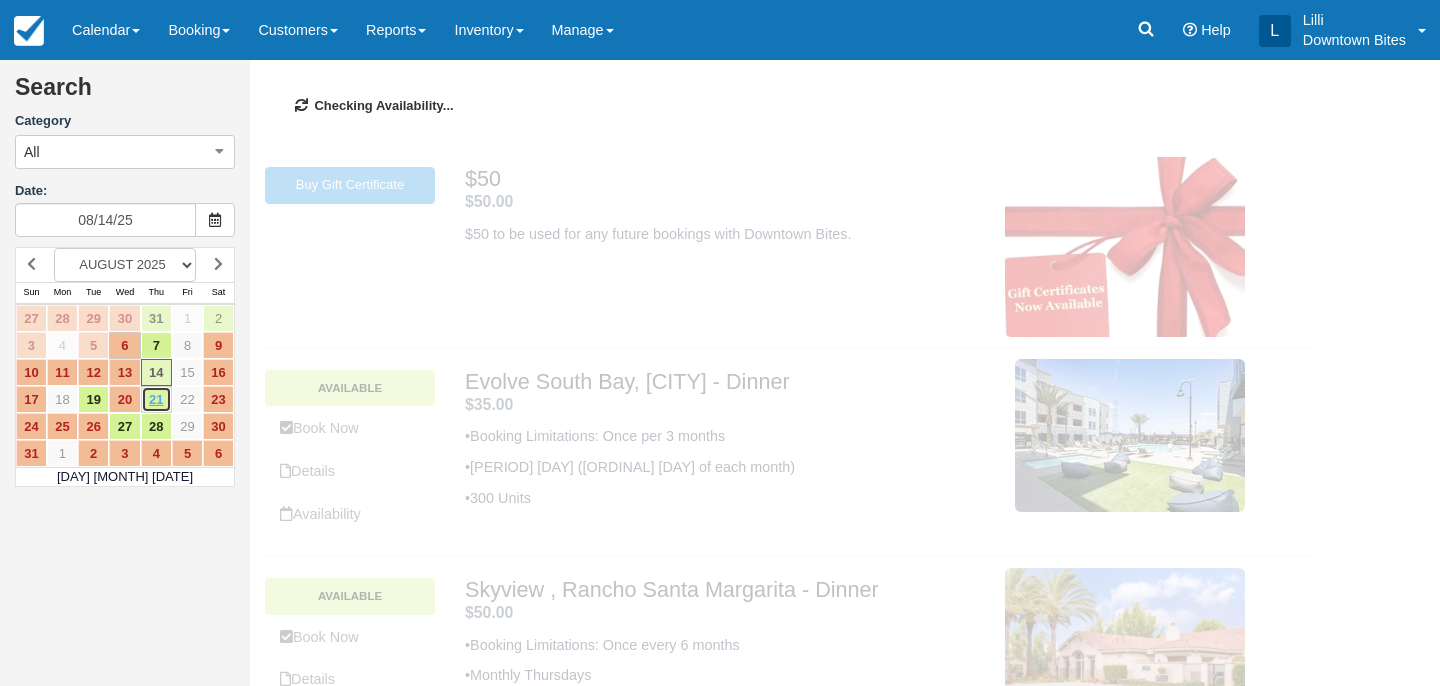 scroll, scrollTop: 0, scrollLeft: 0, axis: both 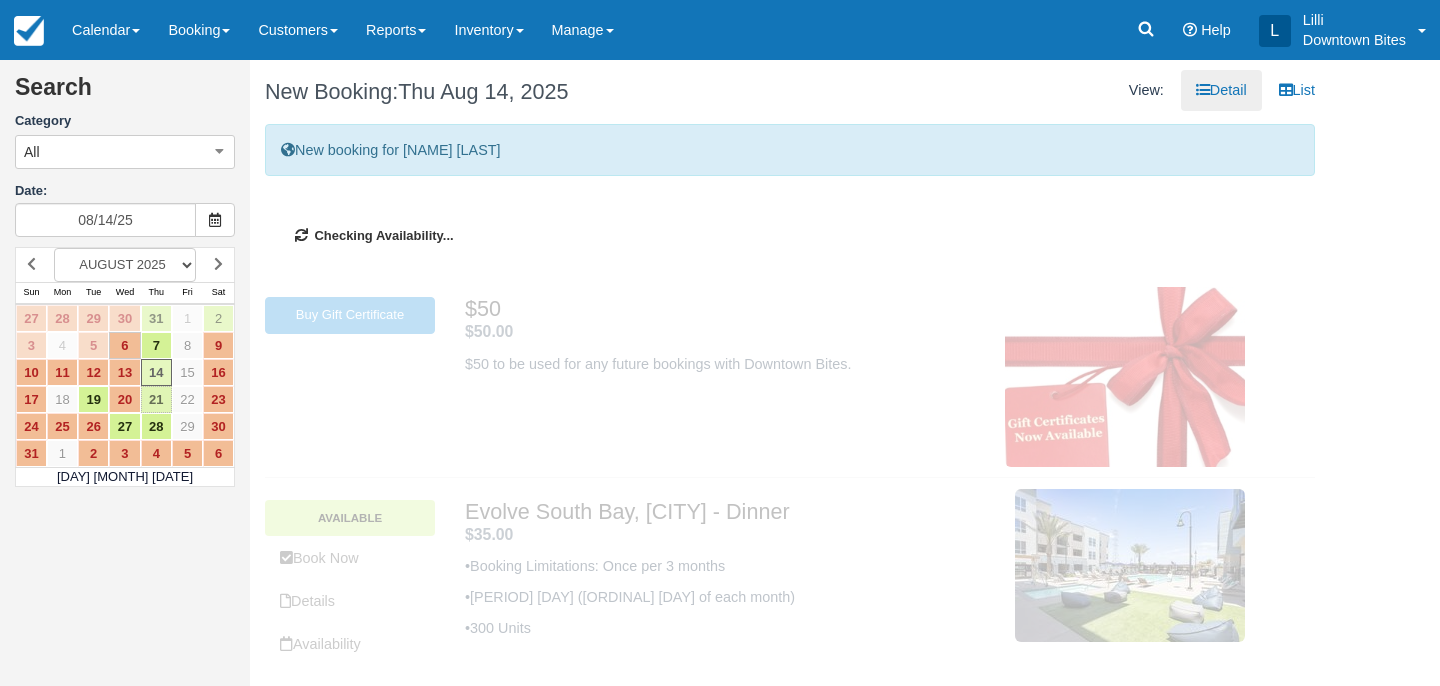 type on "08/21/25" 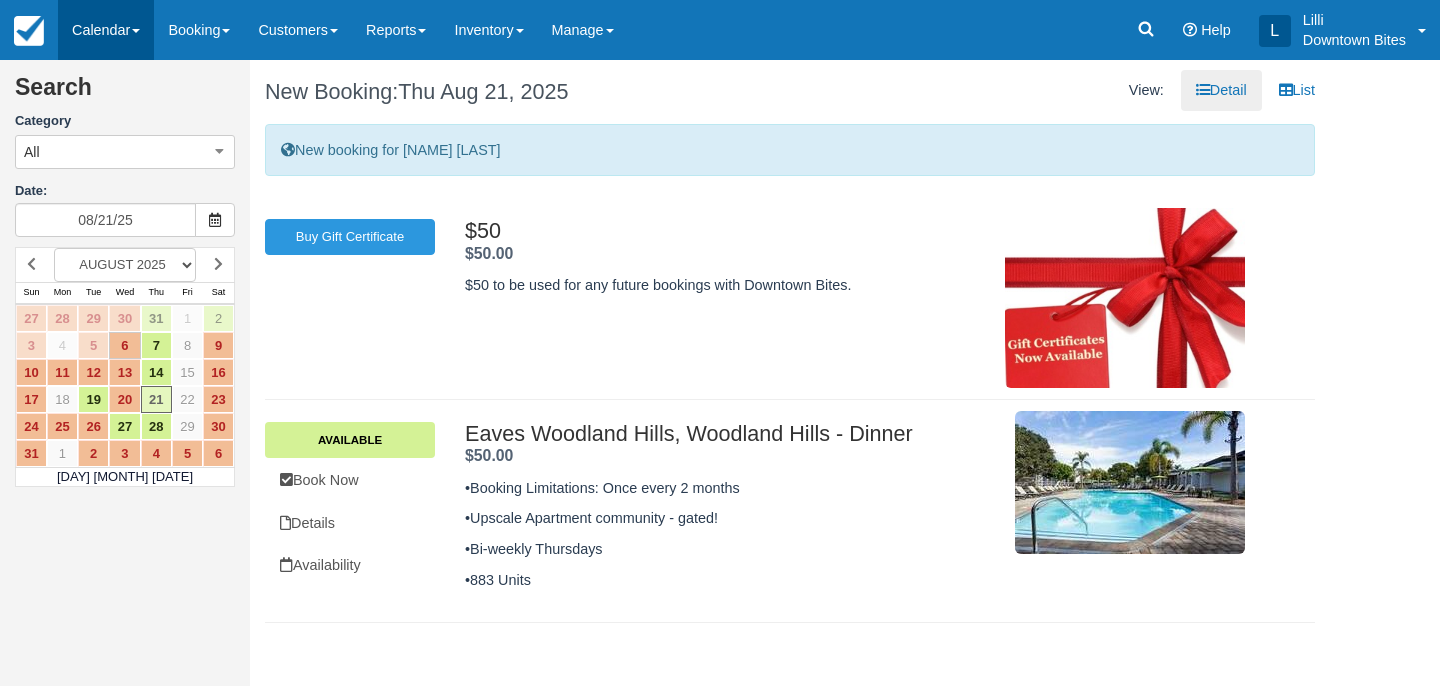 click on "Calendar" at bounding box center [106, 30] 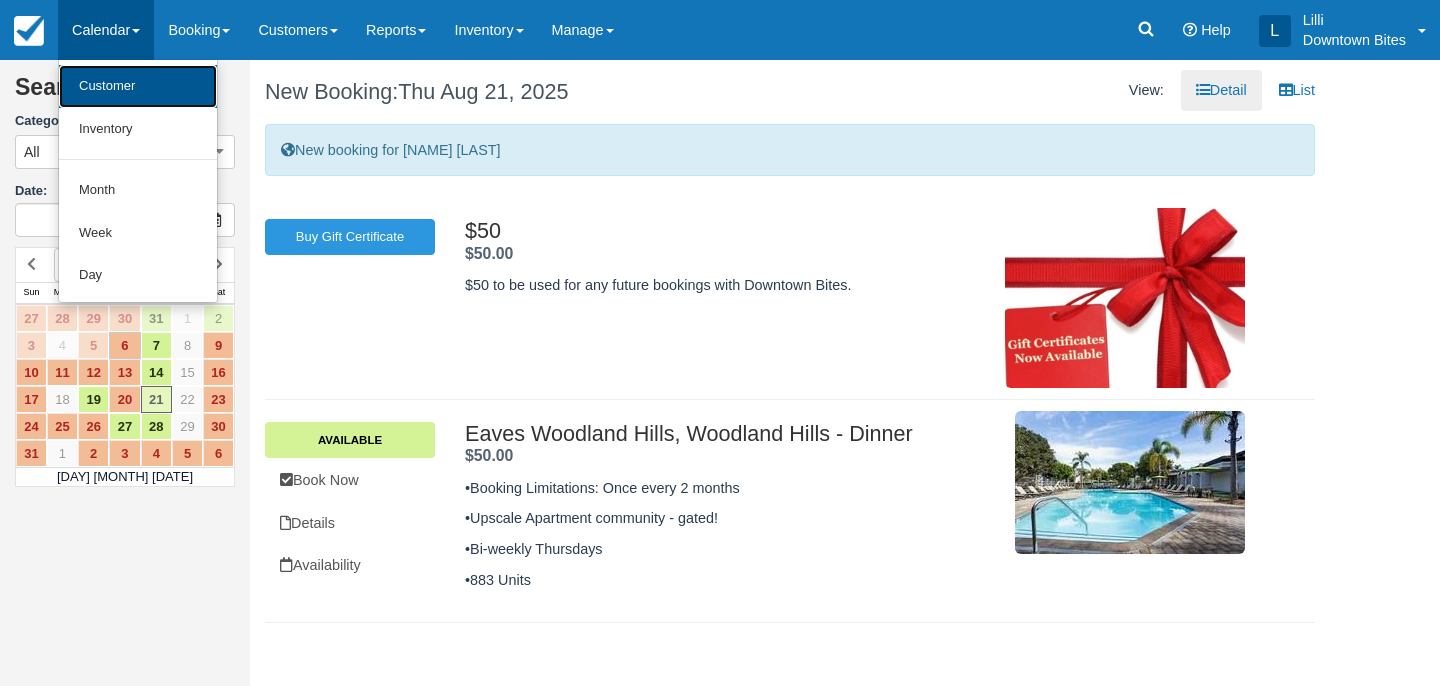 click on "Customer" at bounding box center [138, 86] 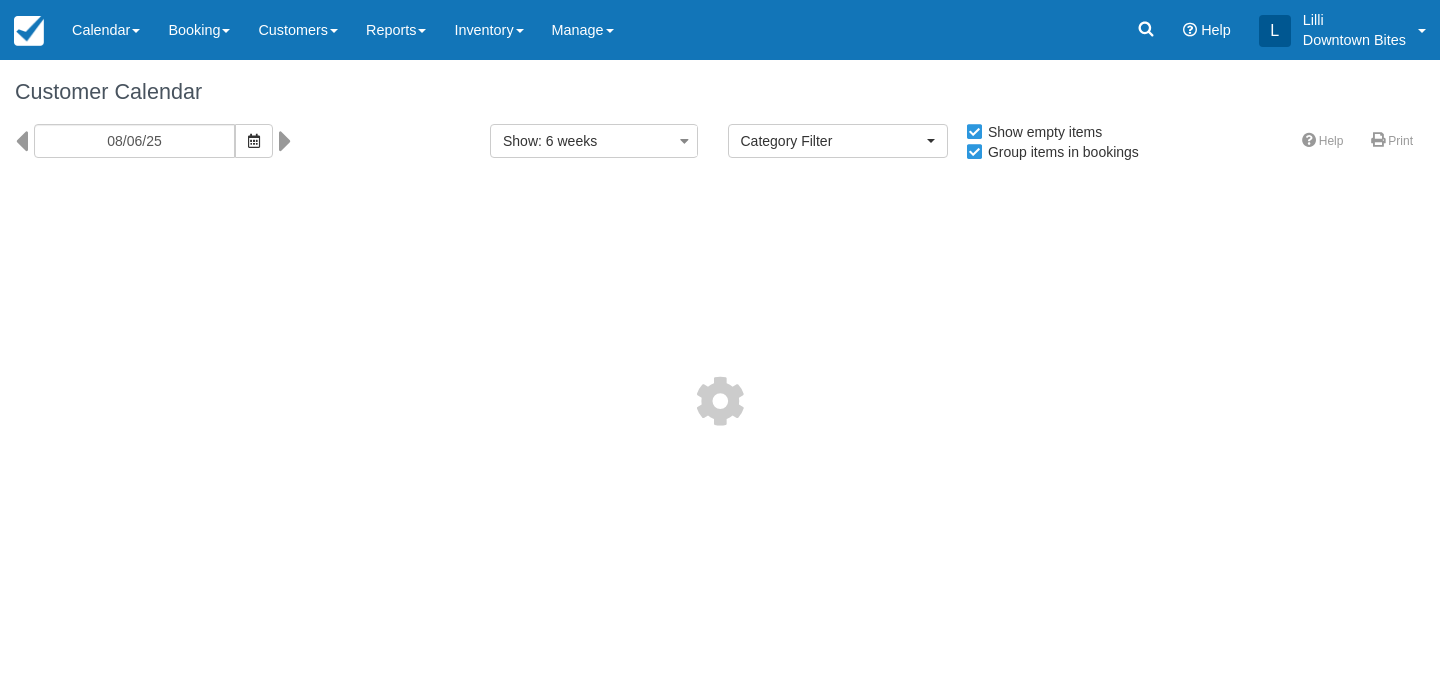 select 